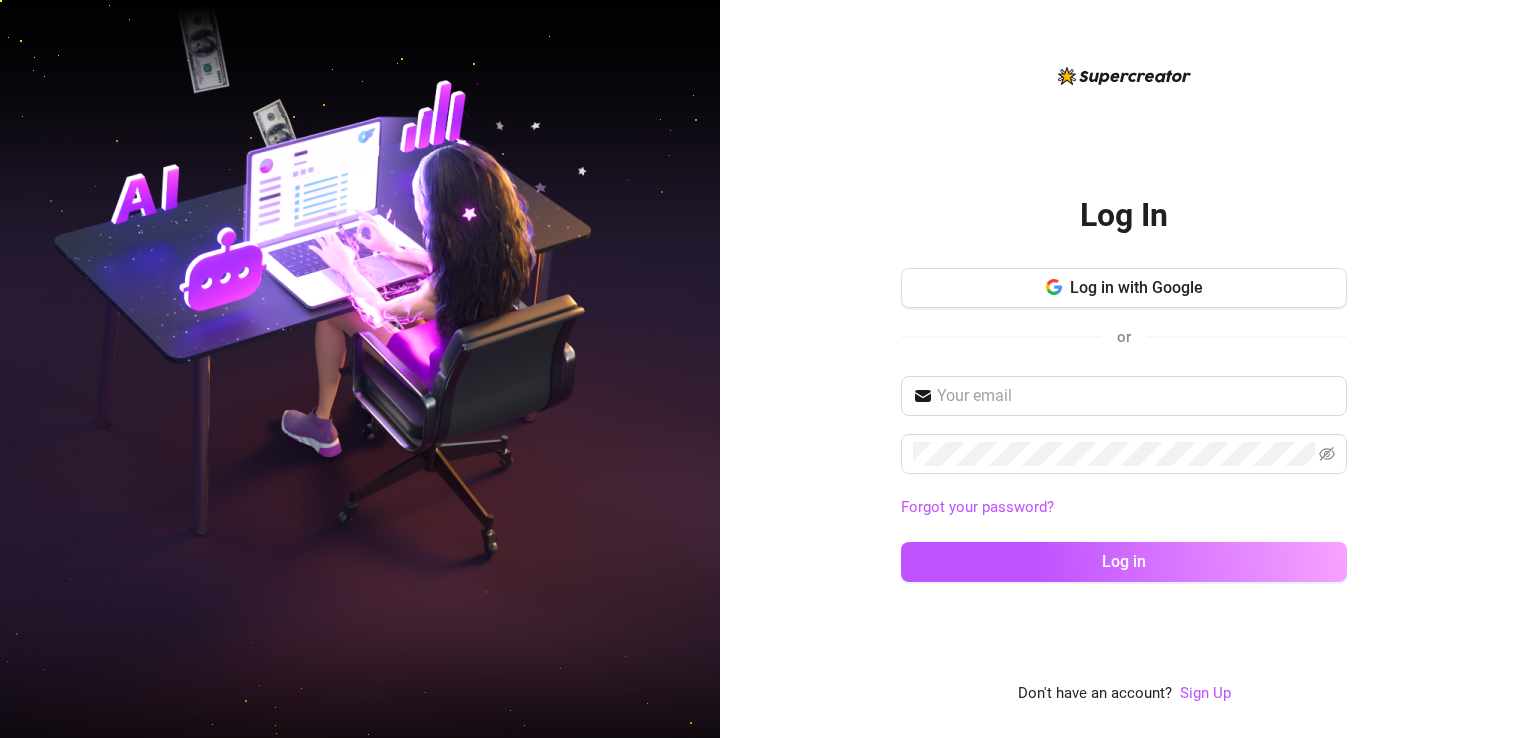 scroll, scrollTop: 0, scrollLeft: 0, axis: both 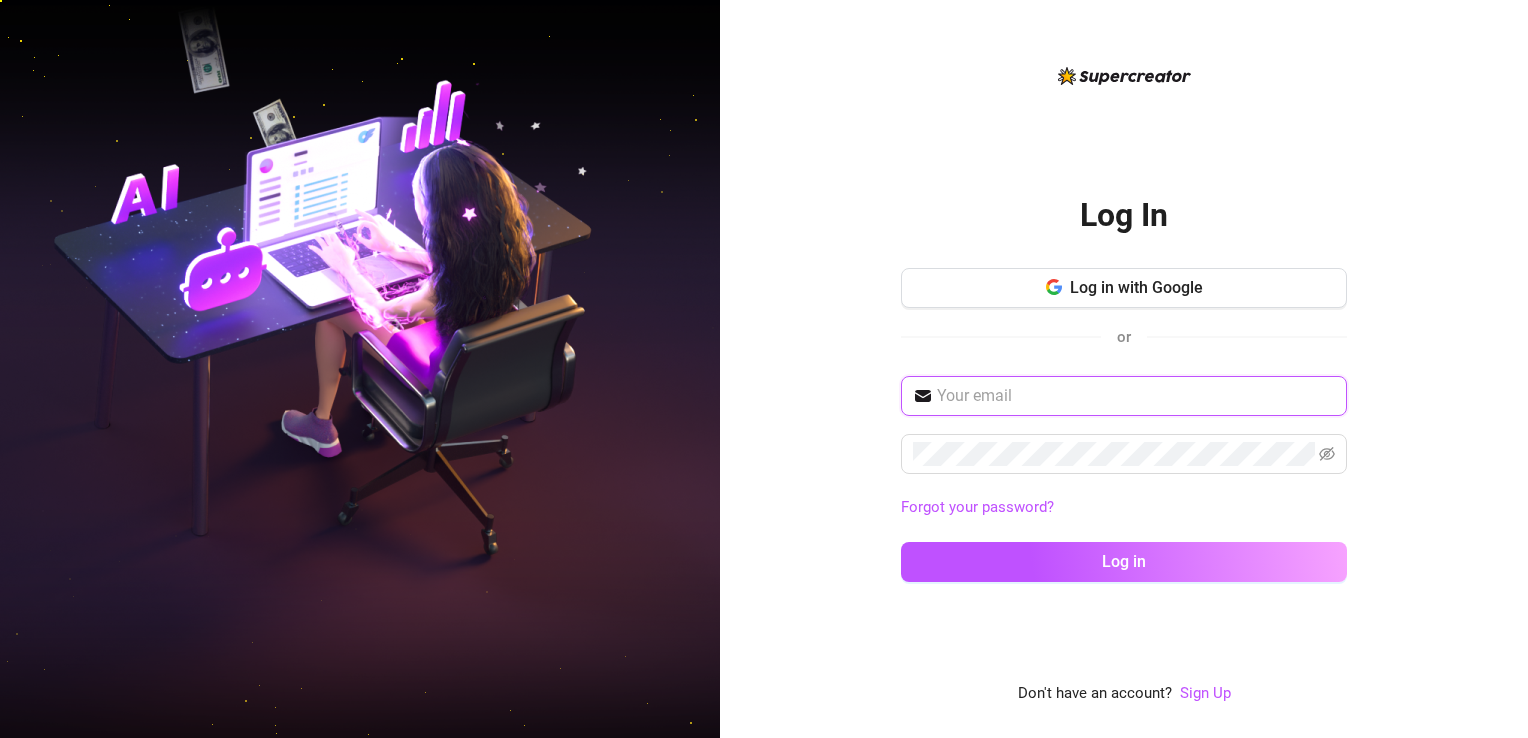 click at bounding box center (1136, 396) 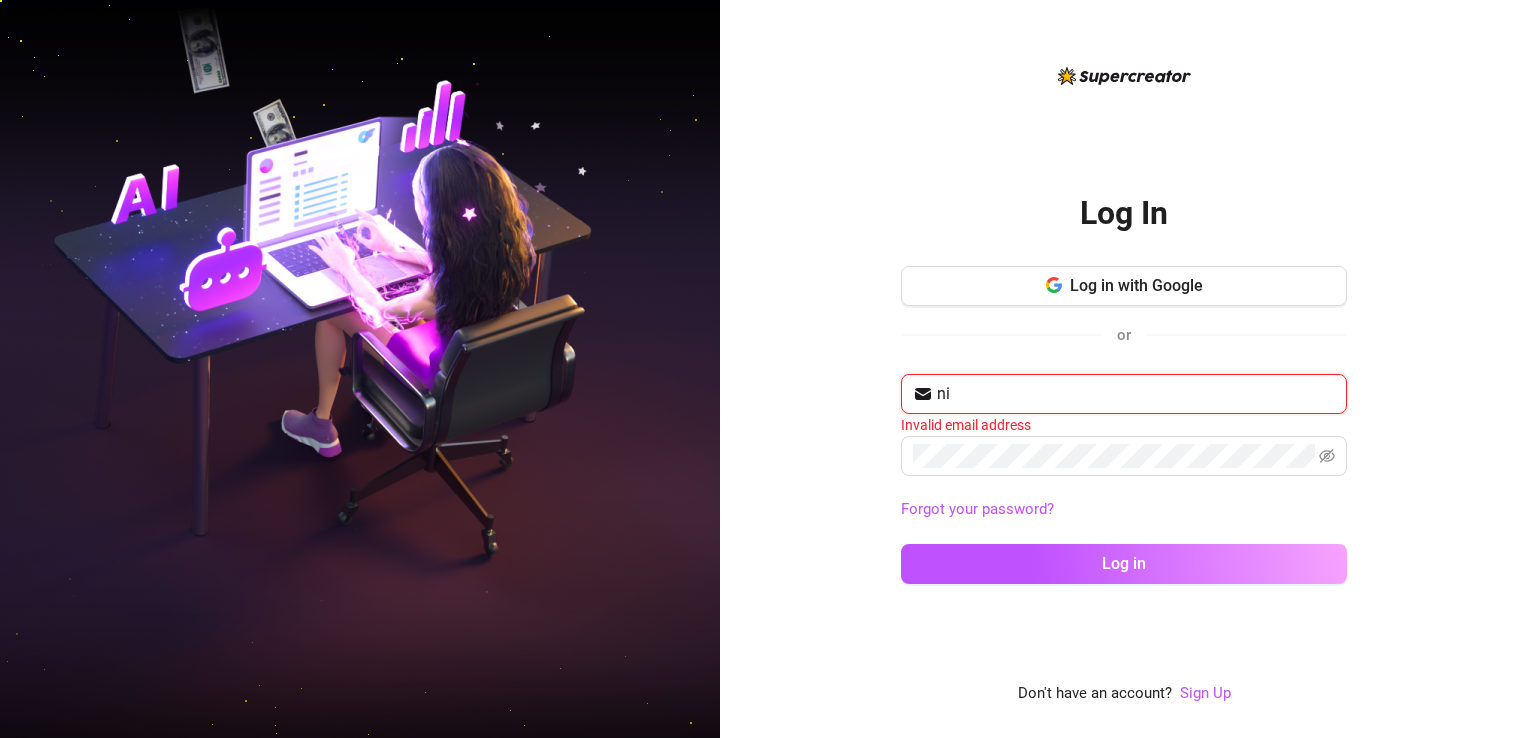 type on "n" 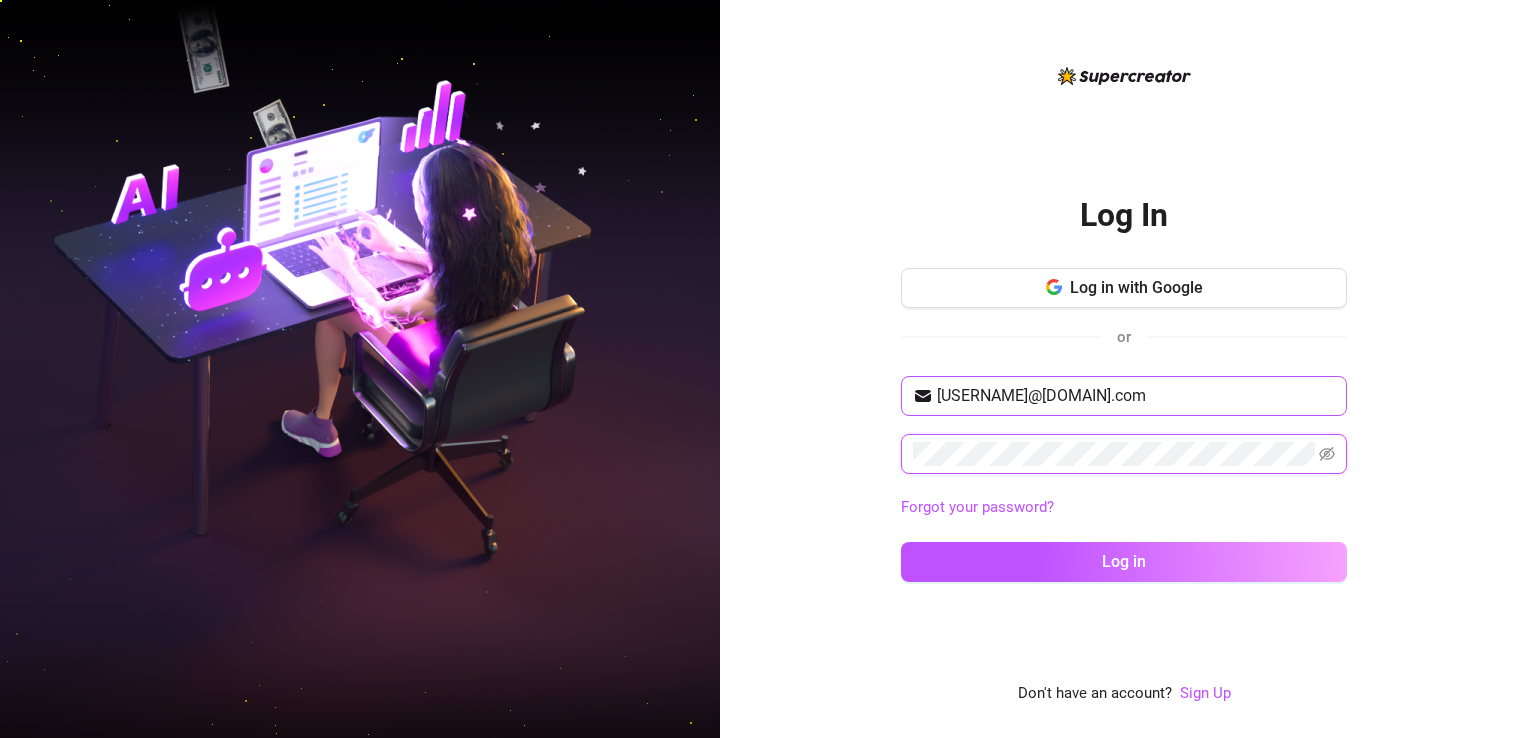 click on "Log in" at bounding box center [1124, 562] 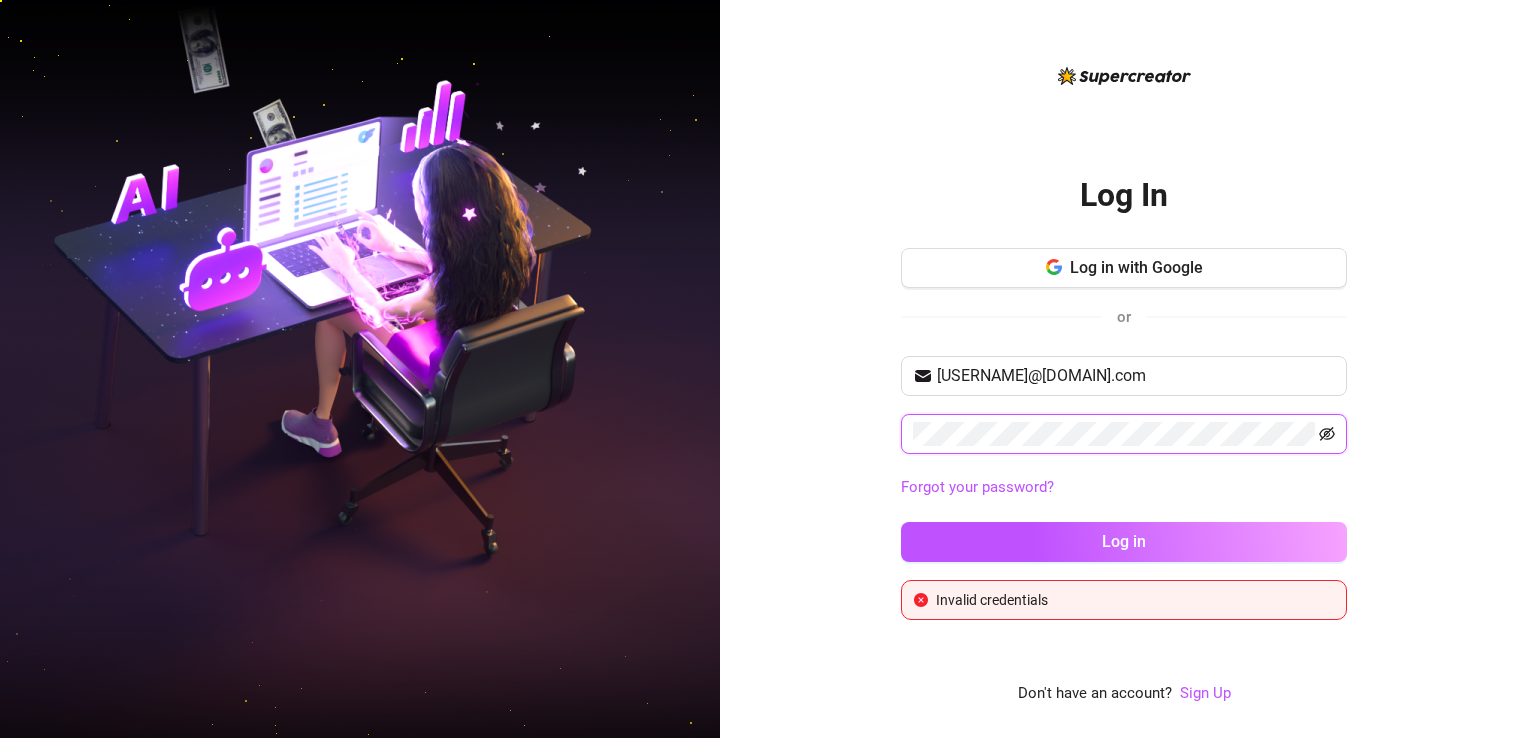 click 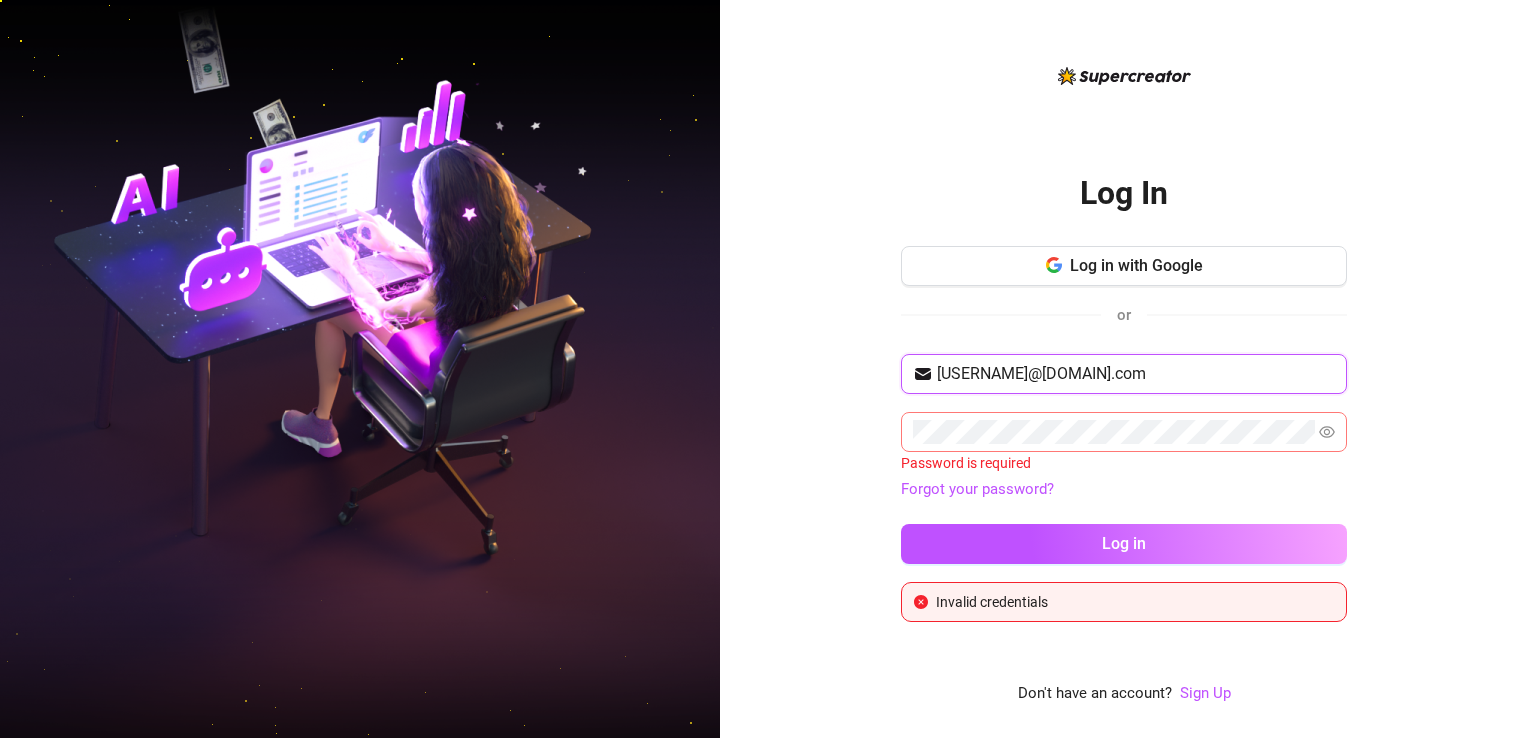 click on "[EMAIL]" at bounding box center (1136, 374) 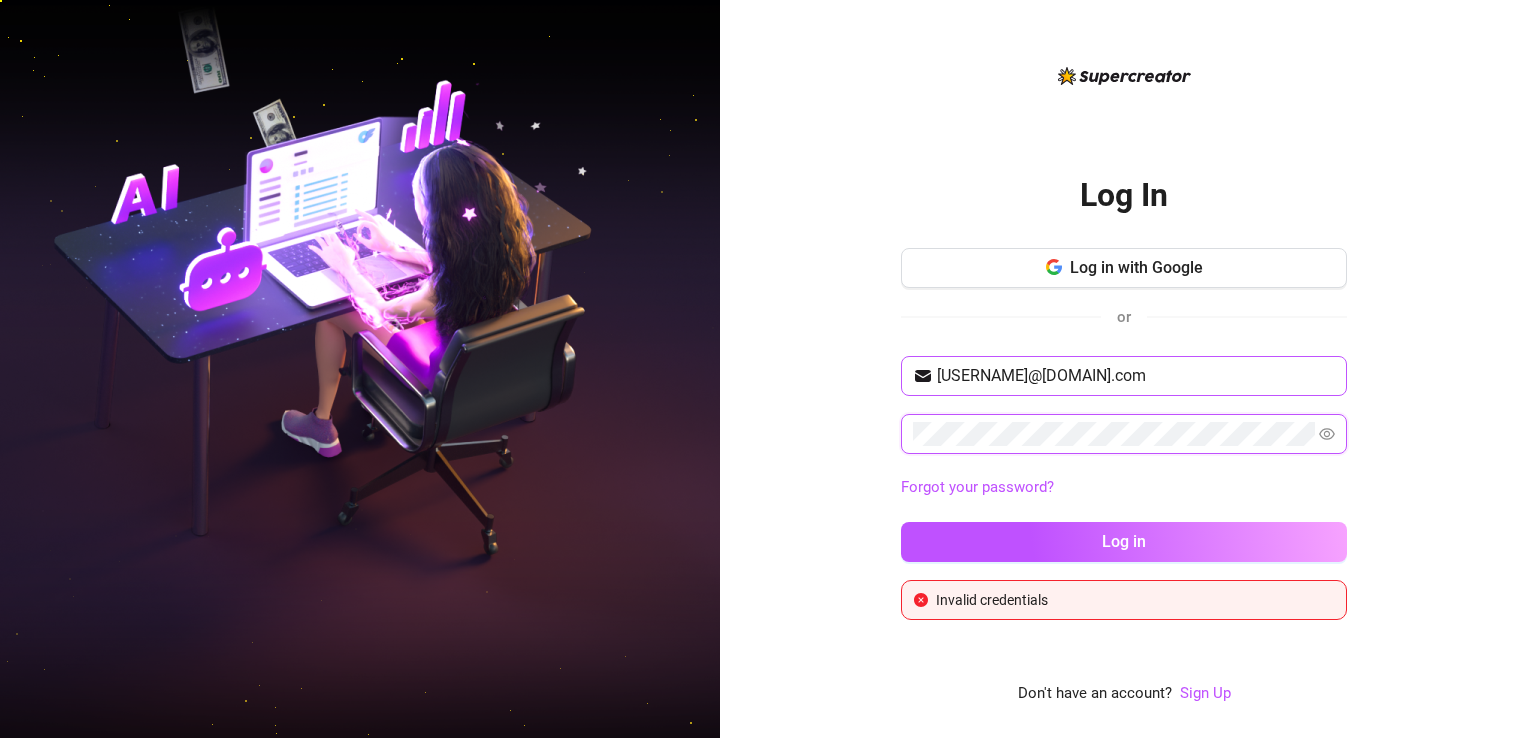 click on "Log in" at bounding box center (1124, 542) 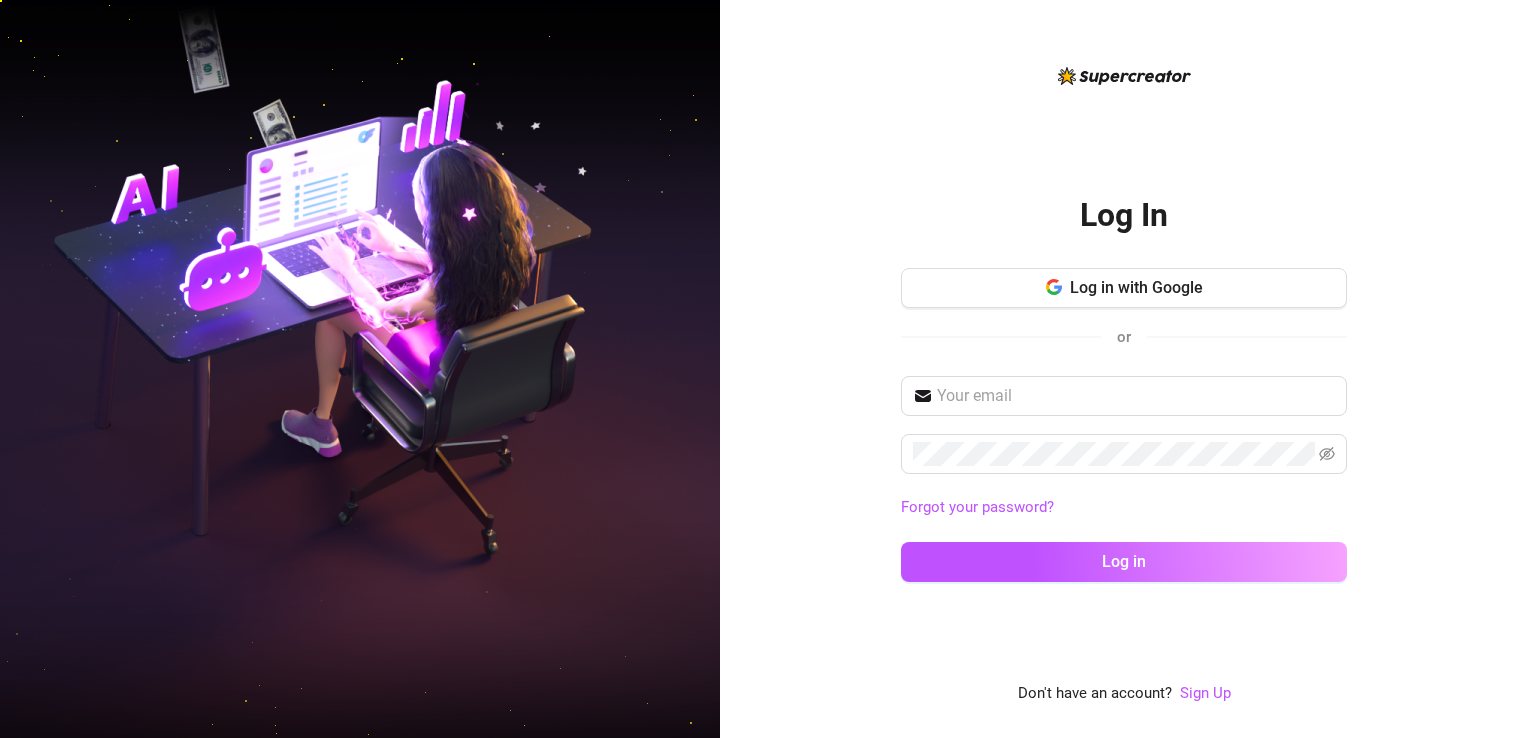 scroll, scrollTop: 0, scrollLeft: 0, axis: both 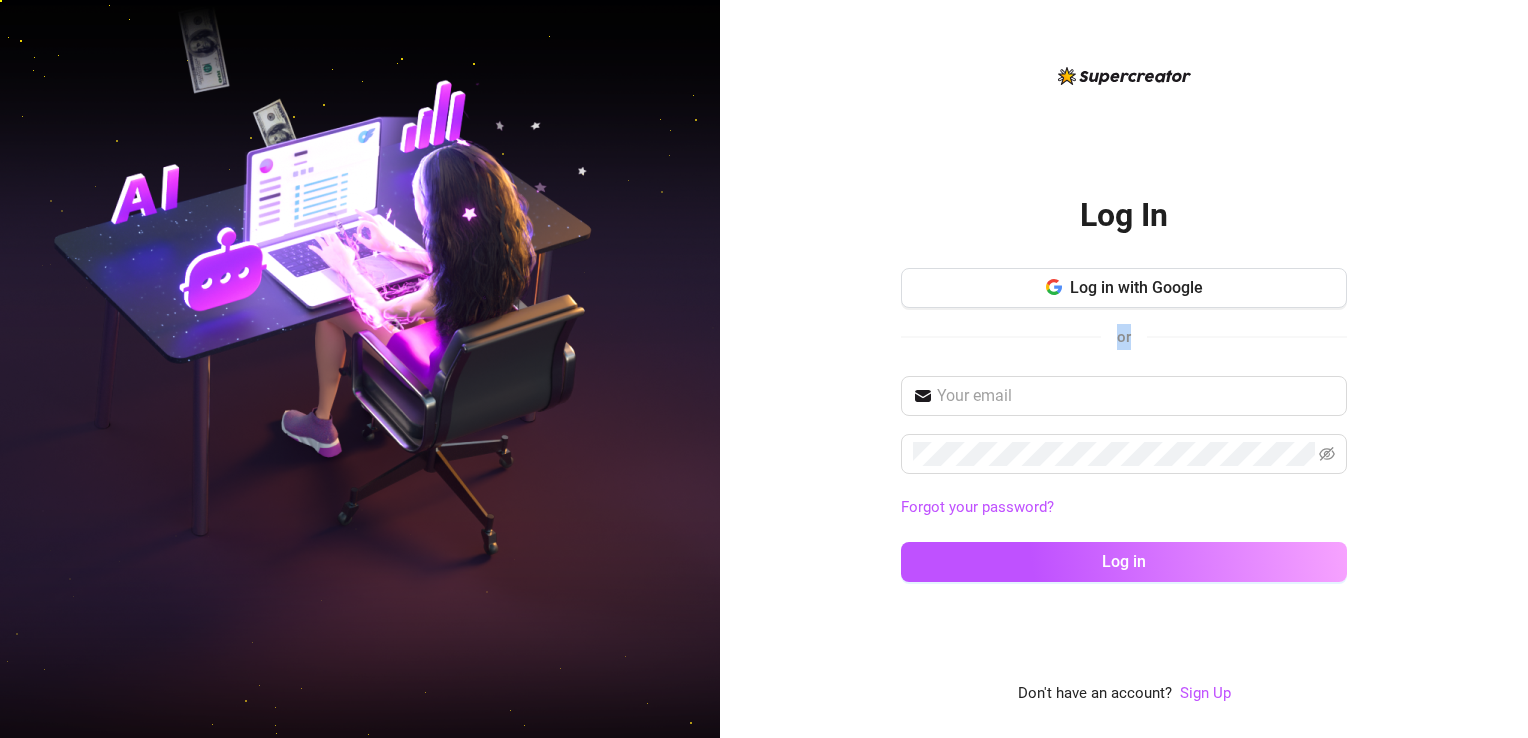 click on "Log In Log in with Google or Forgot your password? Log in" at bounding box center (1124, 384) 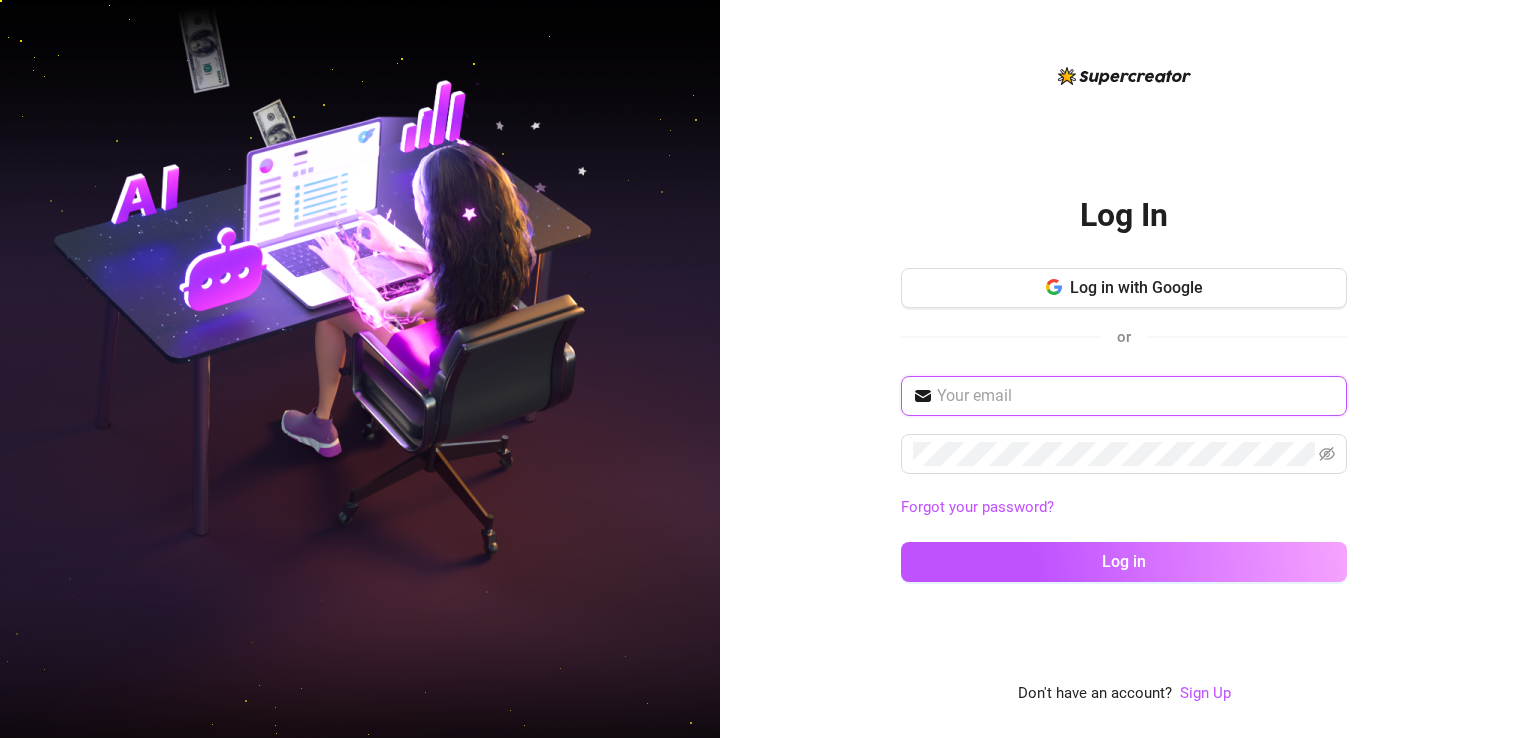 click at bounding box center (1136, 396) 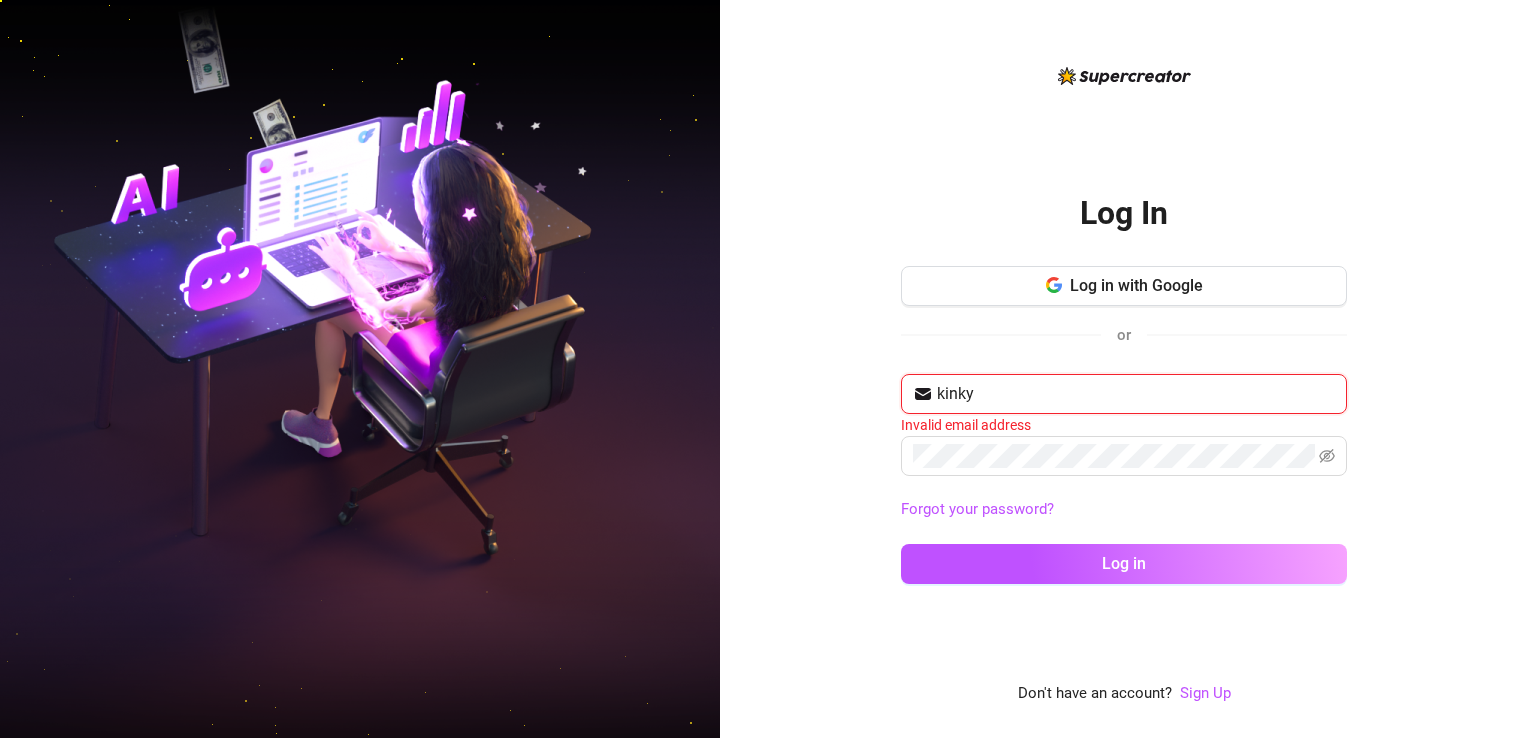 type on "[EMAIL]" 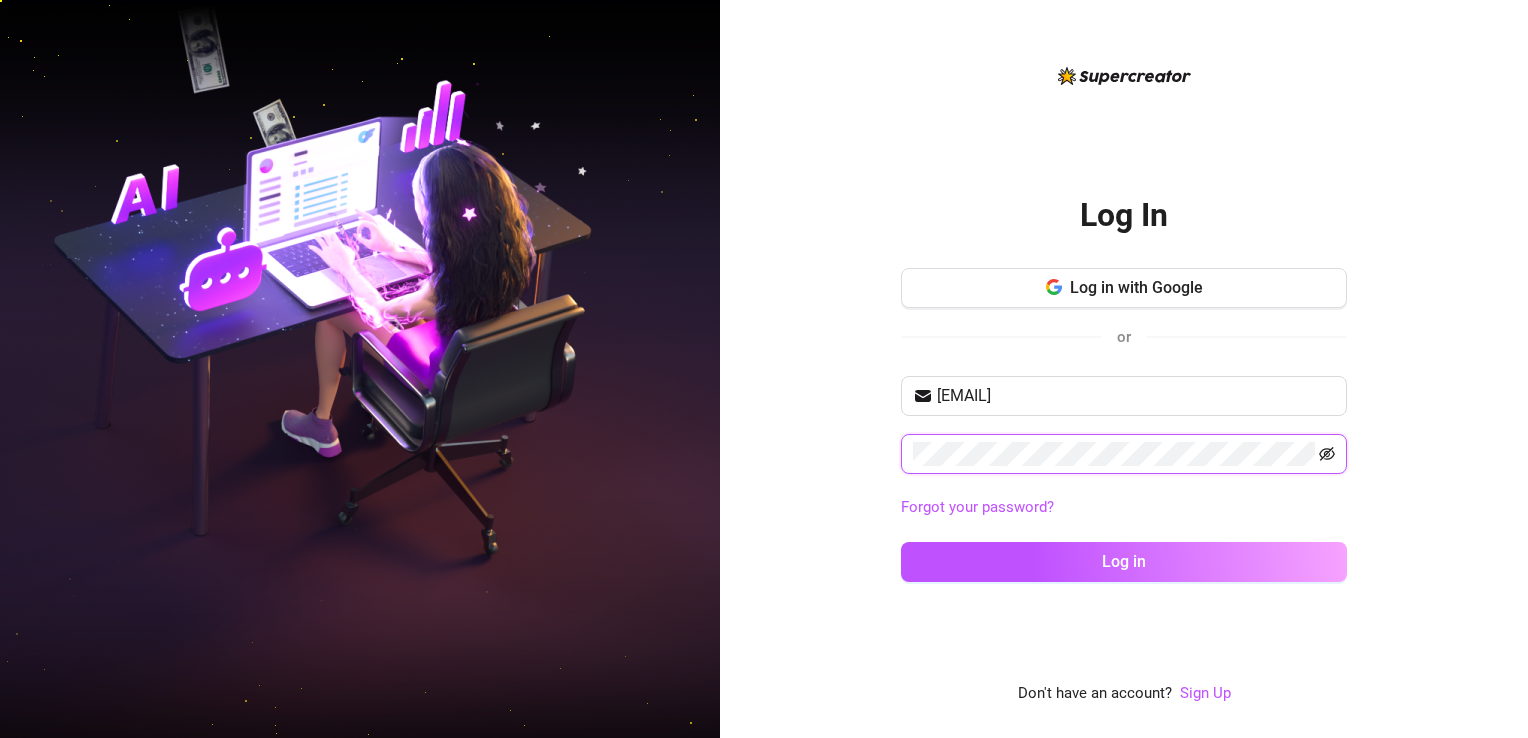 click 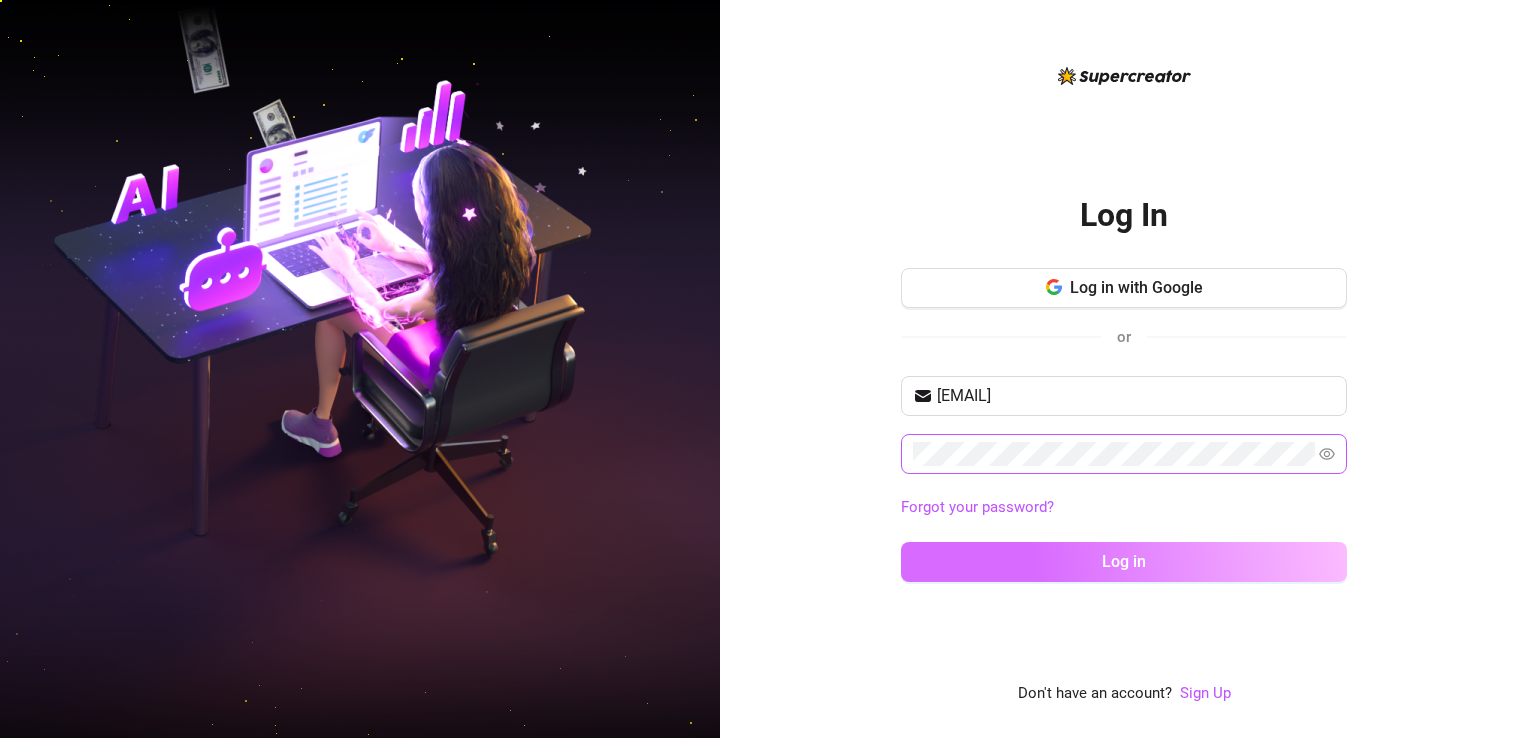click on "Log in" at bounding box center [1124, 562] 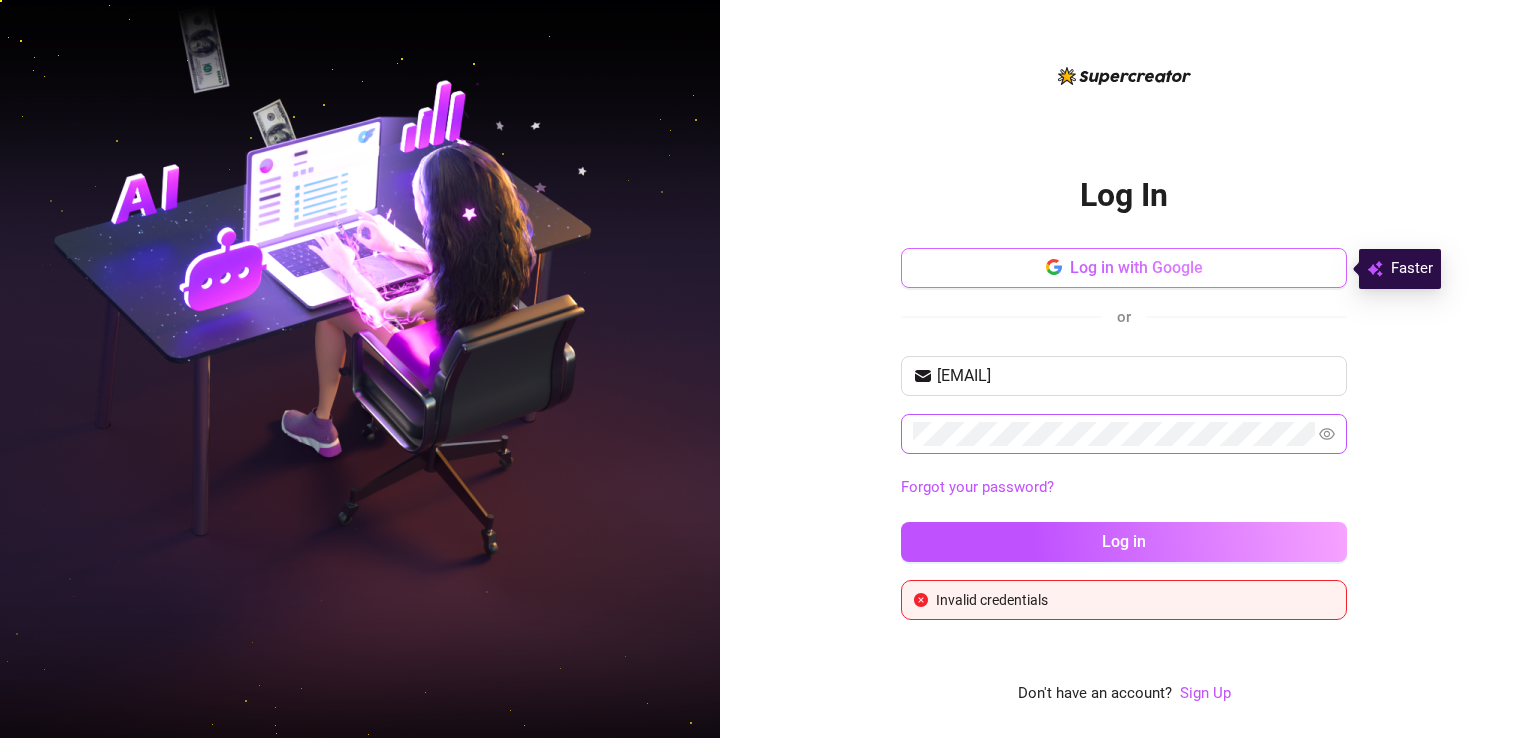 click on "Log in with Google" at bounding box center [1124, 268] 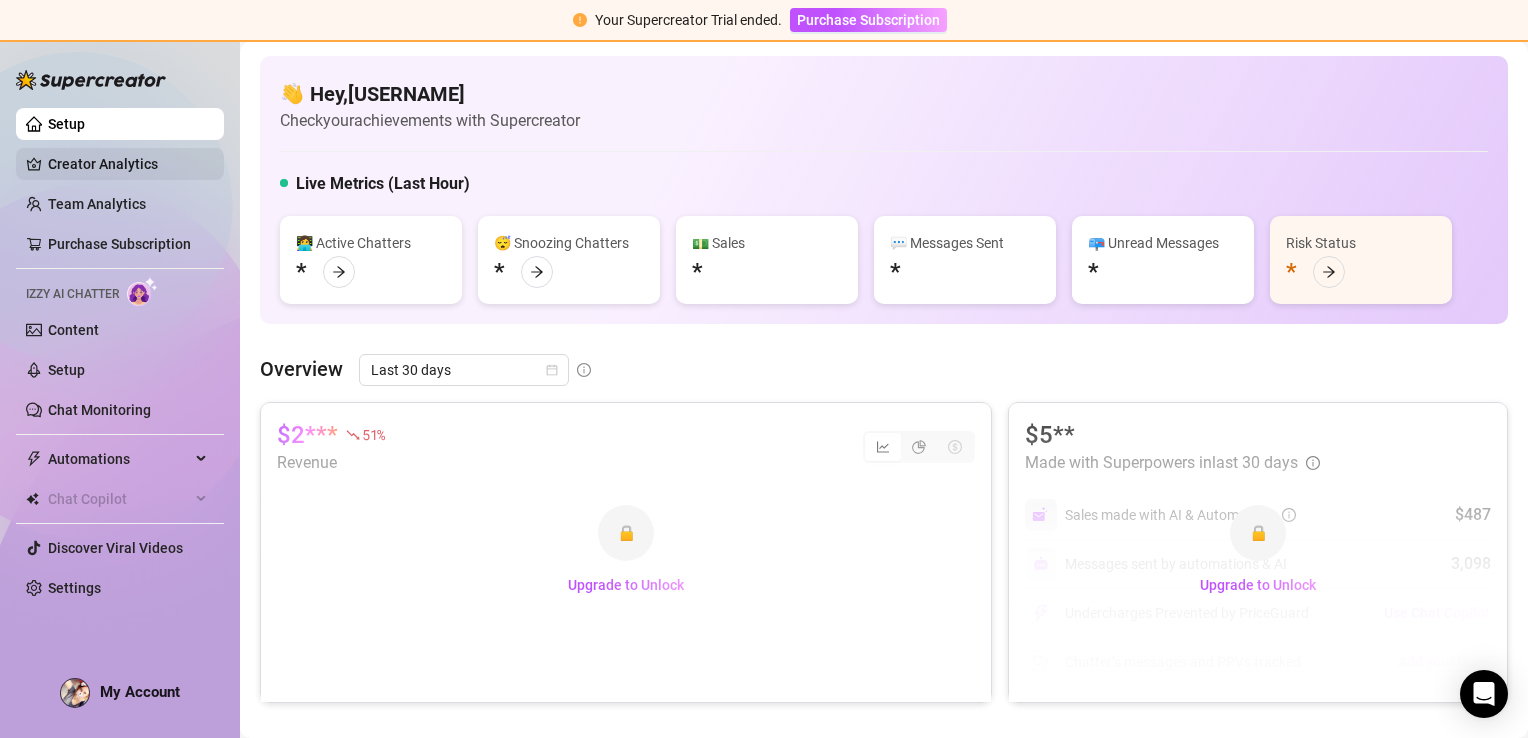 click on "Creator Analytics" at bounding box center (128, 164) 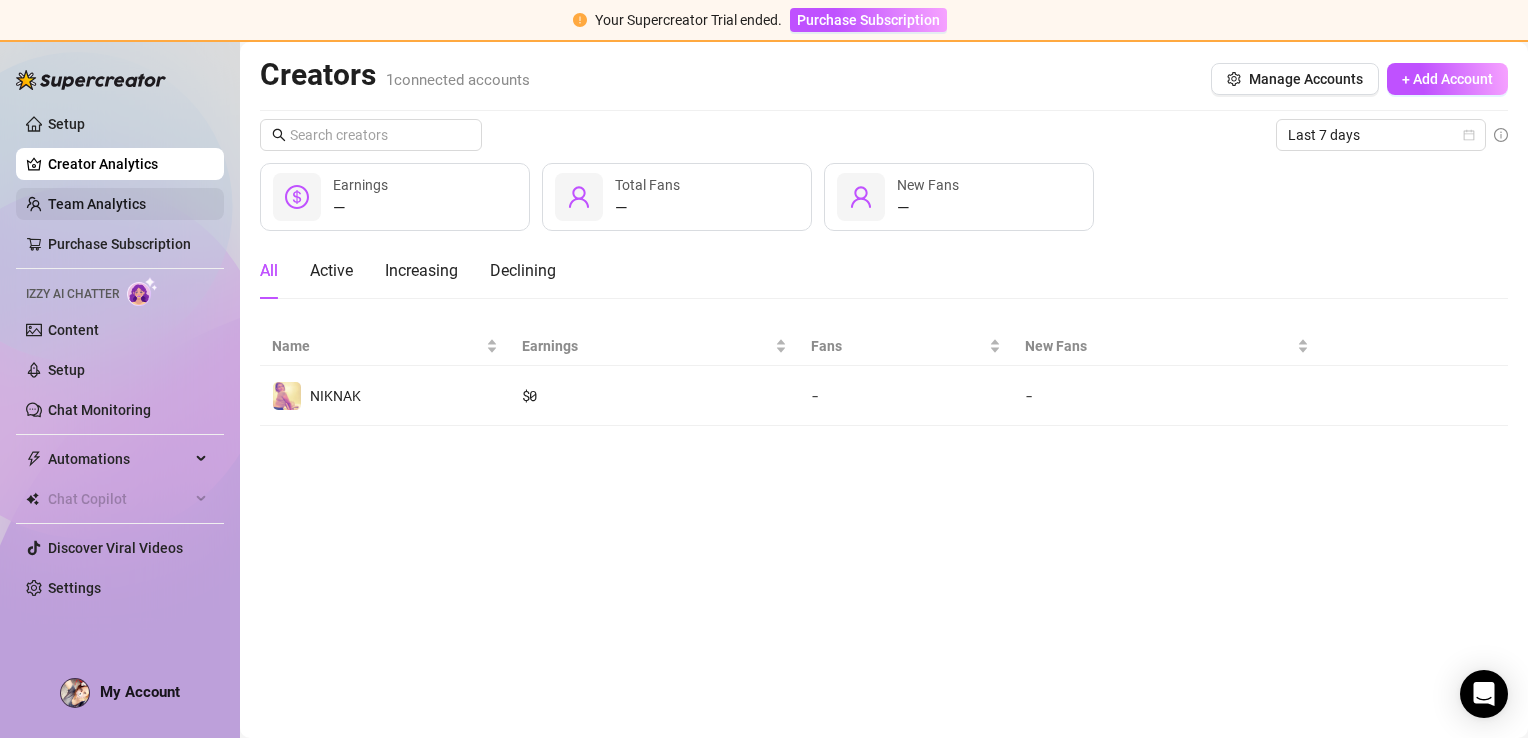 click on "Team Analytics" at bounding box center [97, 204] 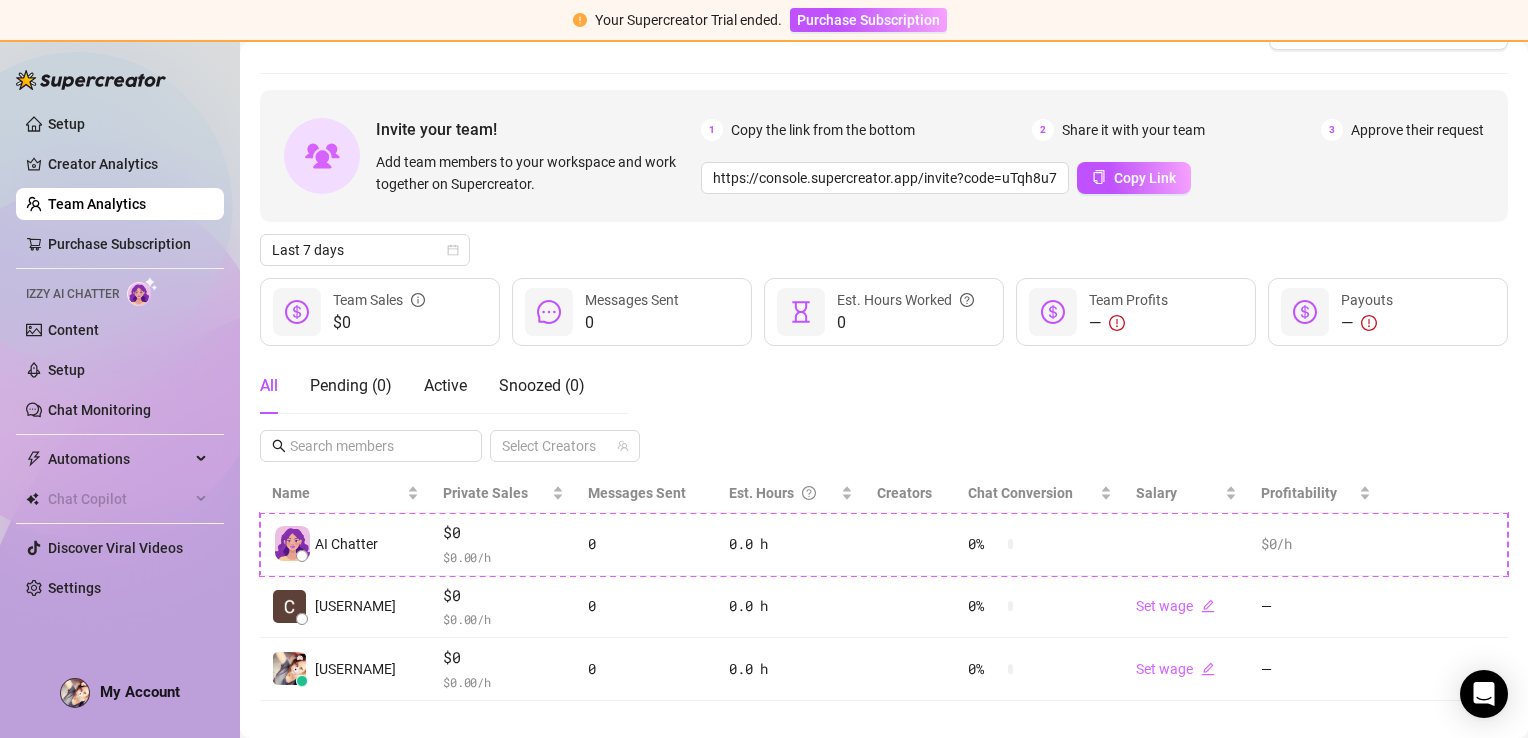 scroll, scrollTop: 65, scrollLeft: 0, axis: vertical 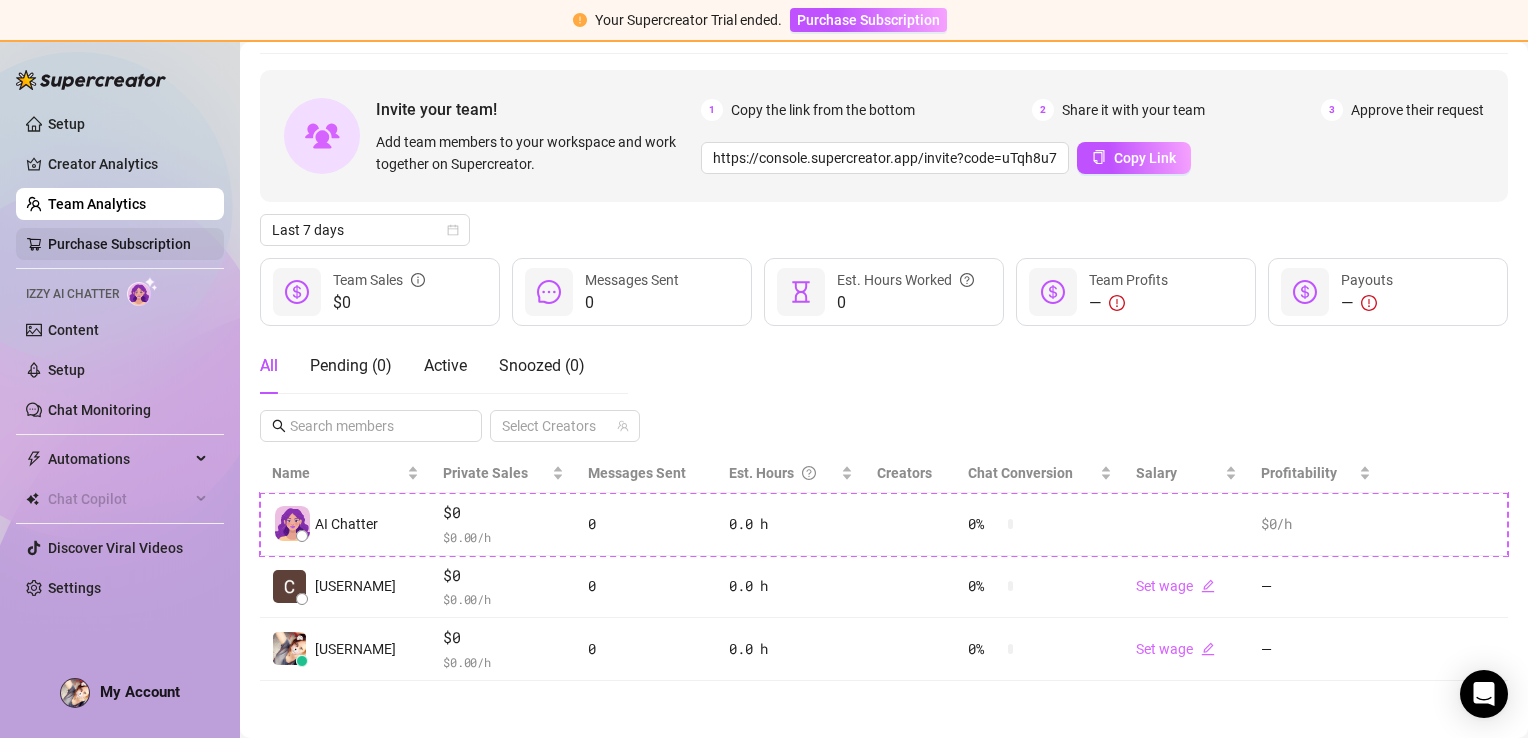 click on "Purchase Subscription" at bounding box center (119, 244) 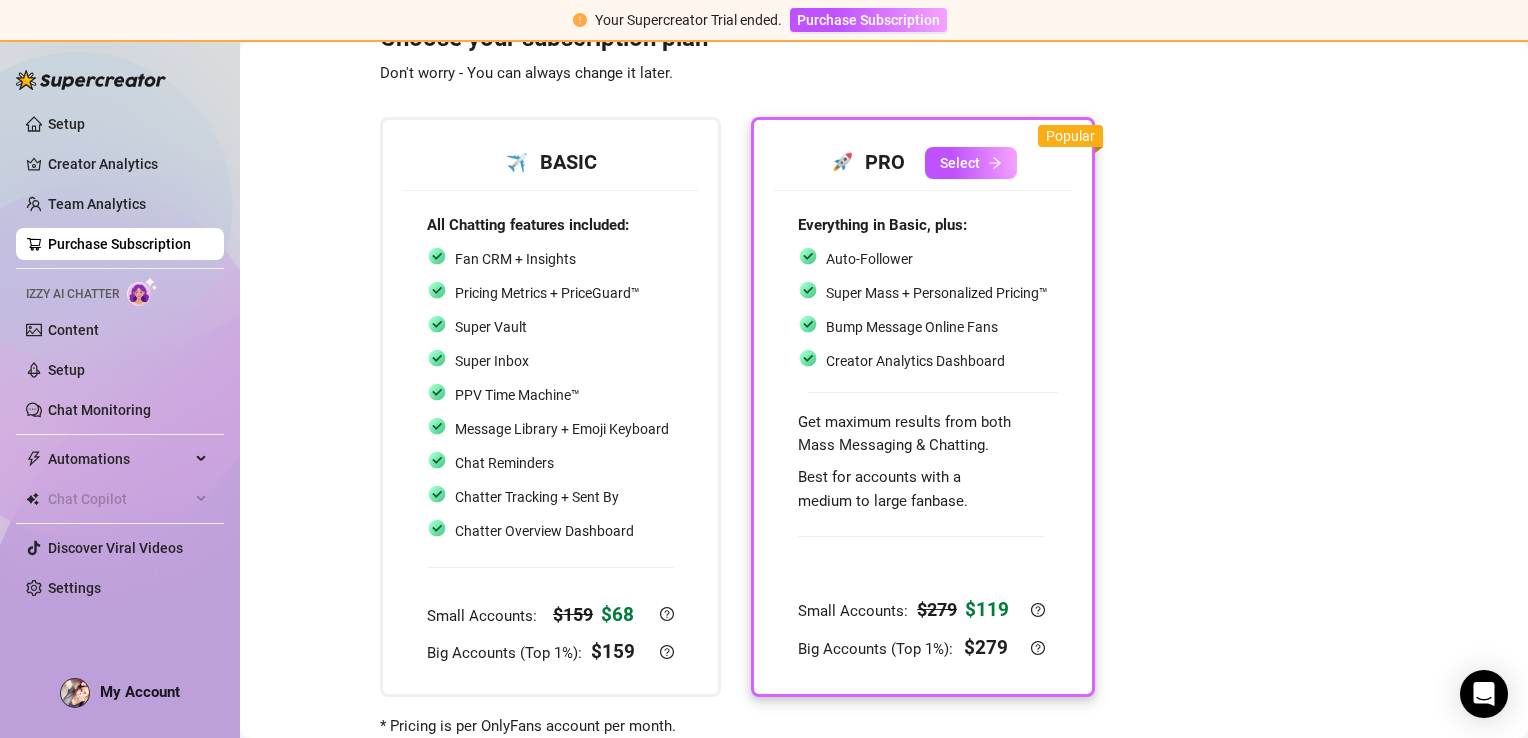 scroll, scrollTop: 0, scrollLeft: 0, axis: both 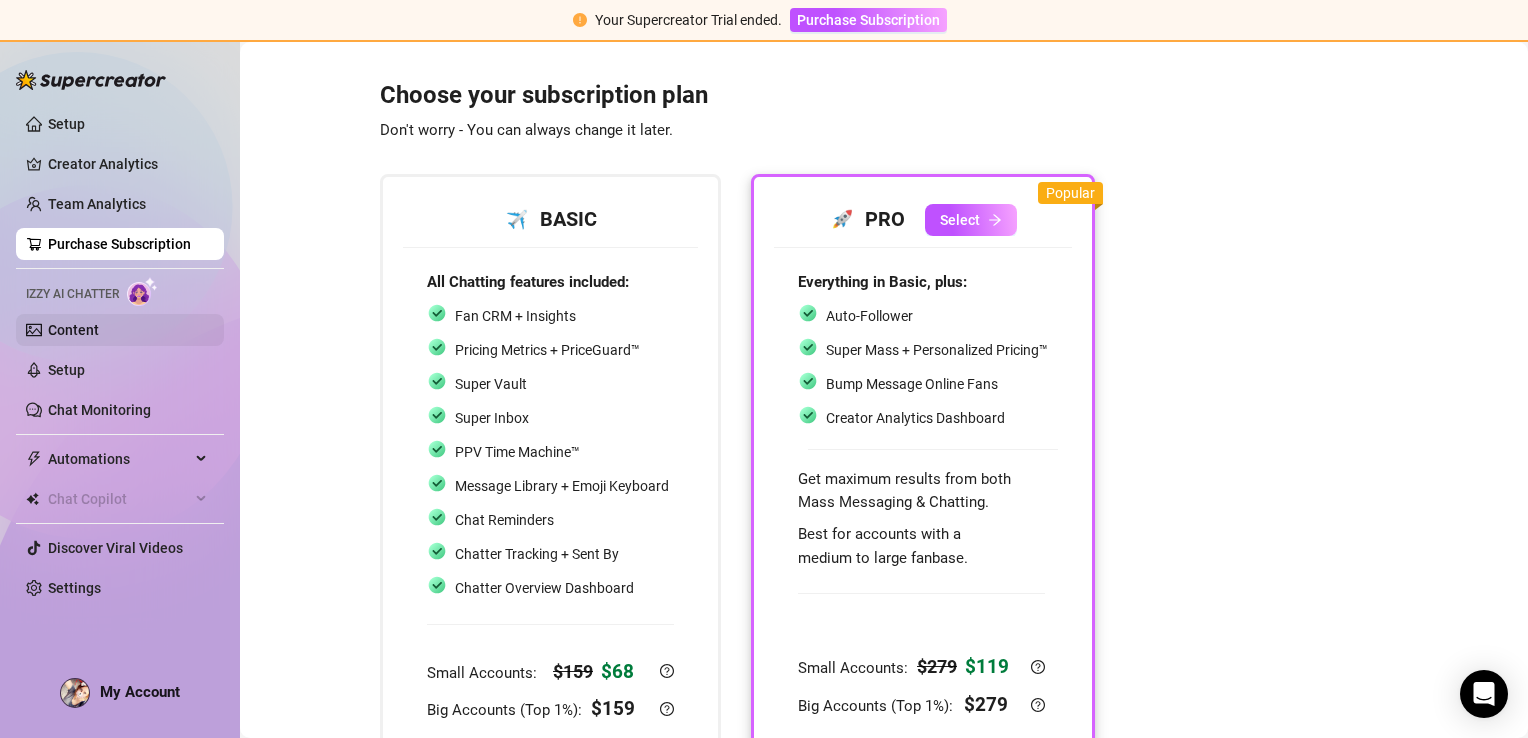 click on "Content" at bounding box center [73, 330] 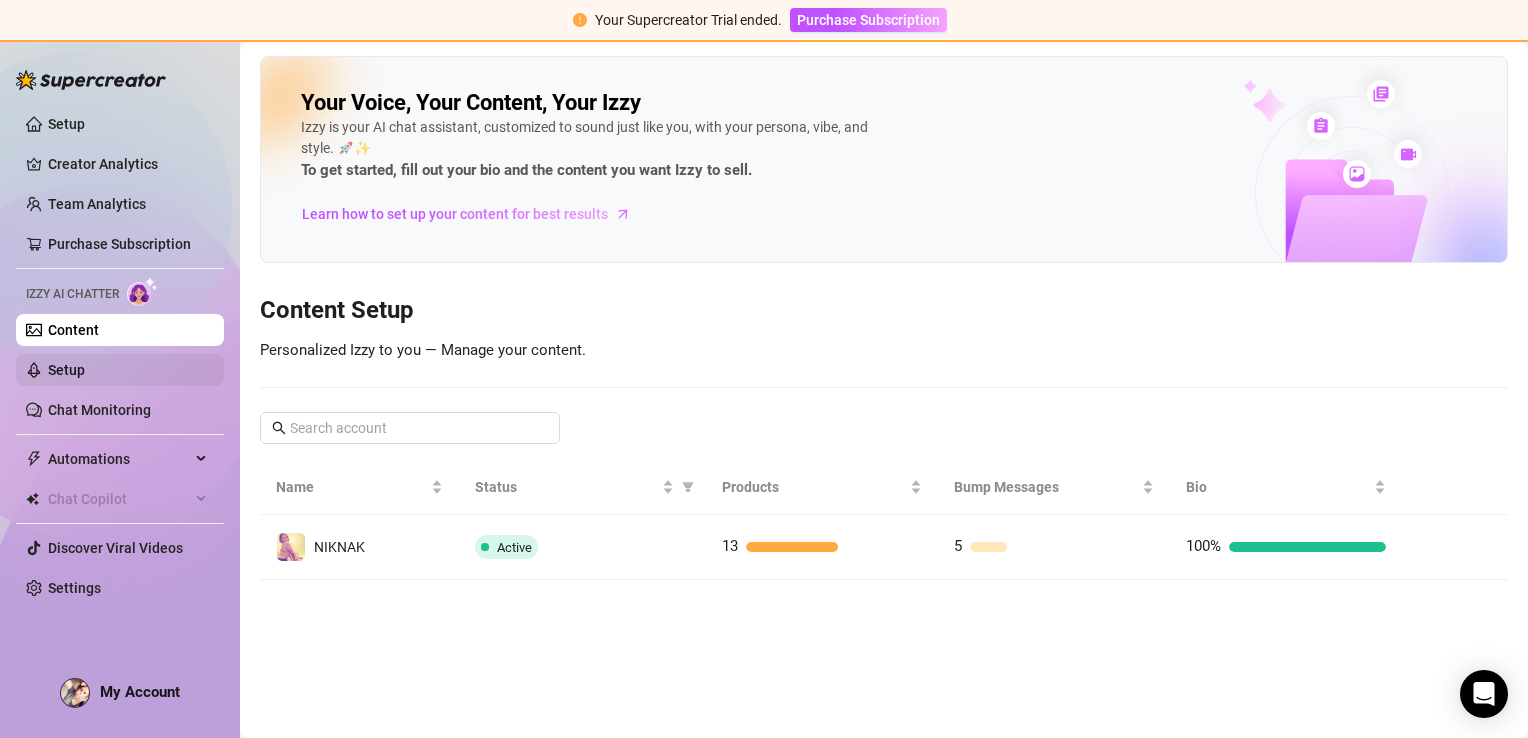 click on "Setup" at bounding box center (66, 370) 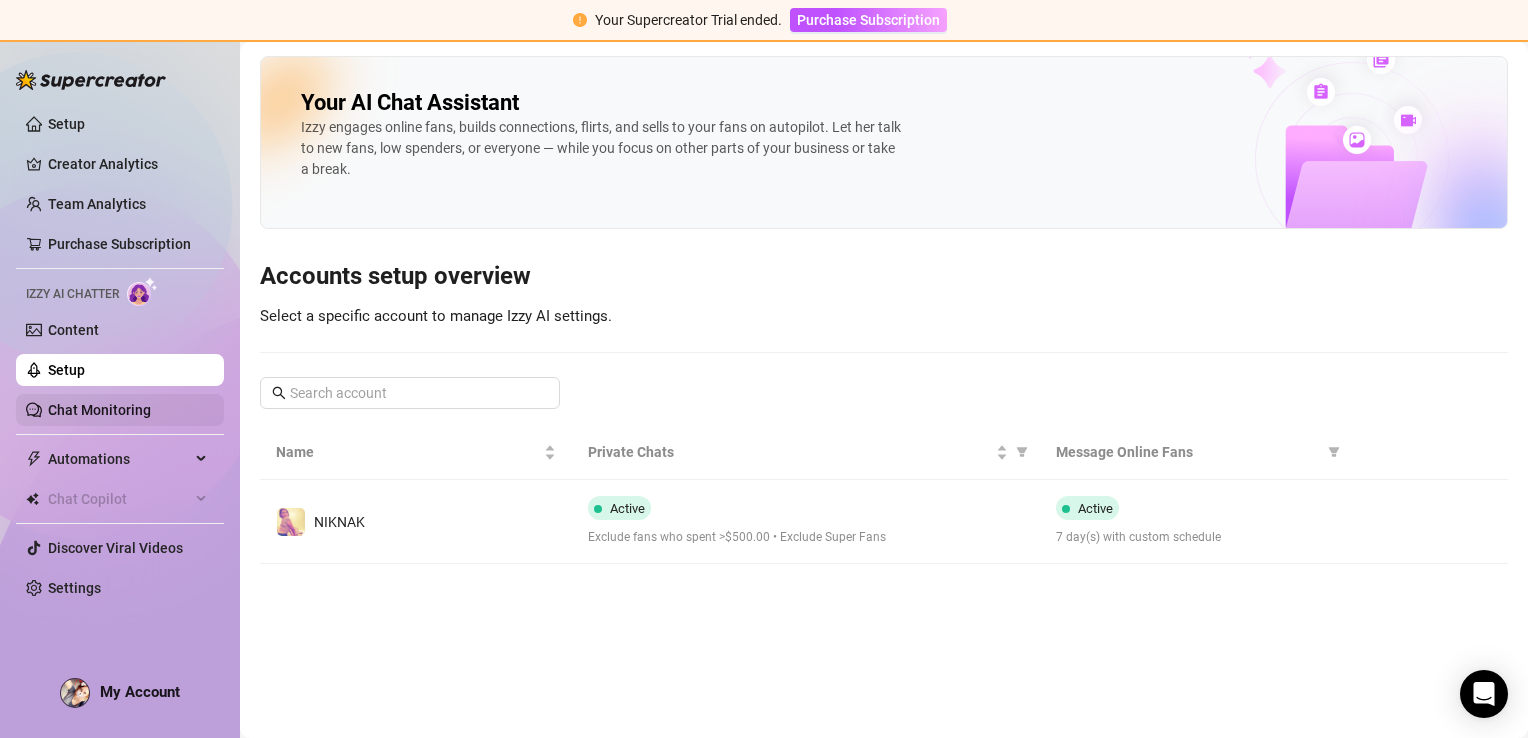 click on "Chat Monitoring" at bounding box center (99, 410) 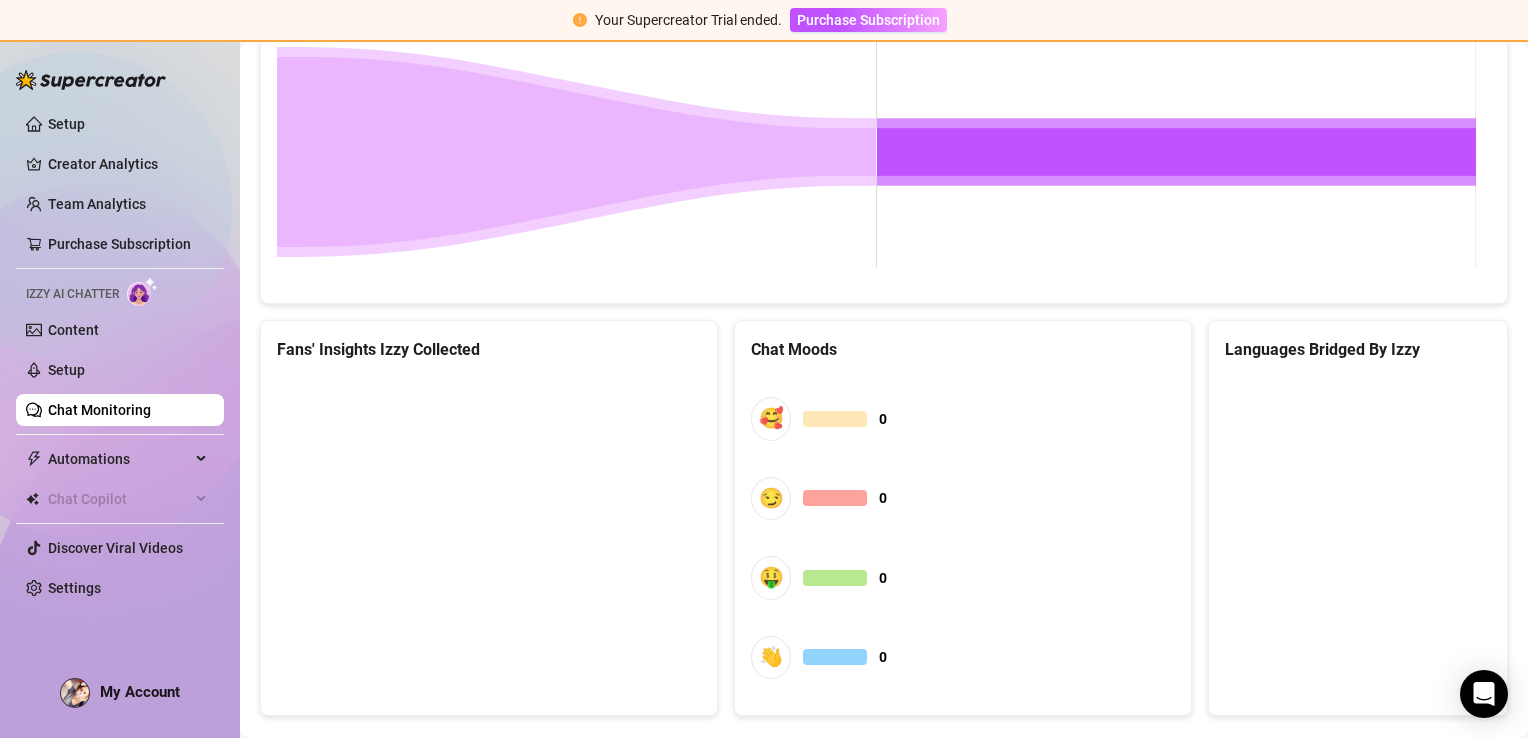 scroll, scrollTop: 1097, scrollLeft: 0, axis: vertical 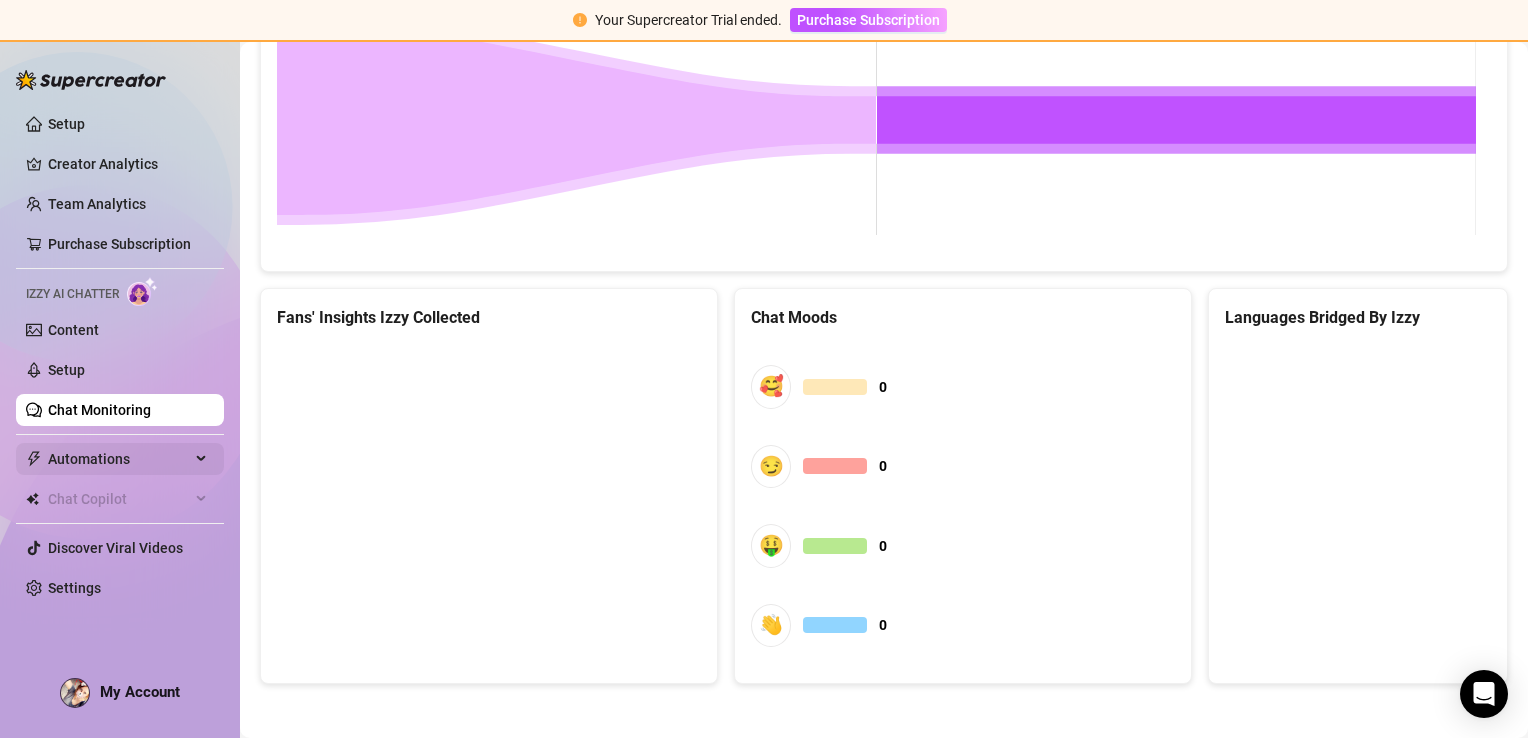 click on "Automations" at bounding box center [119, 459] 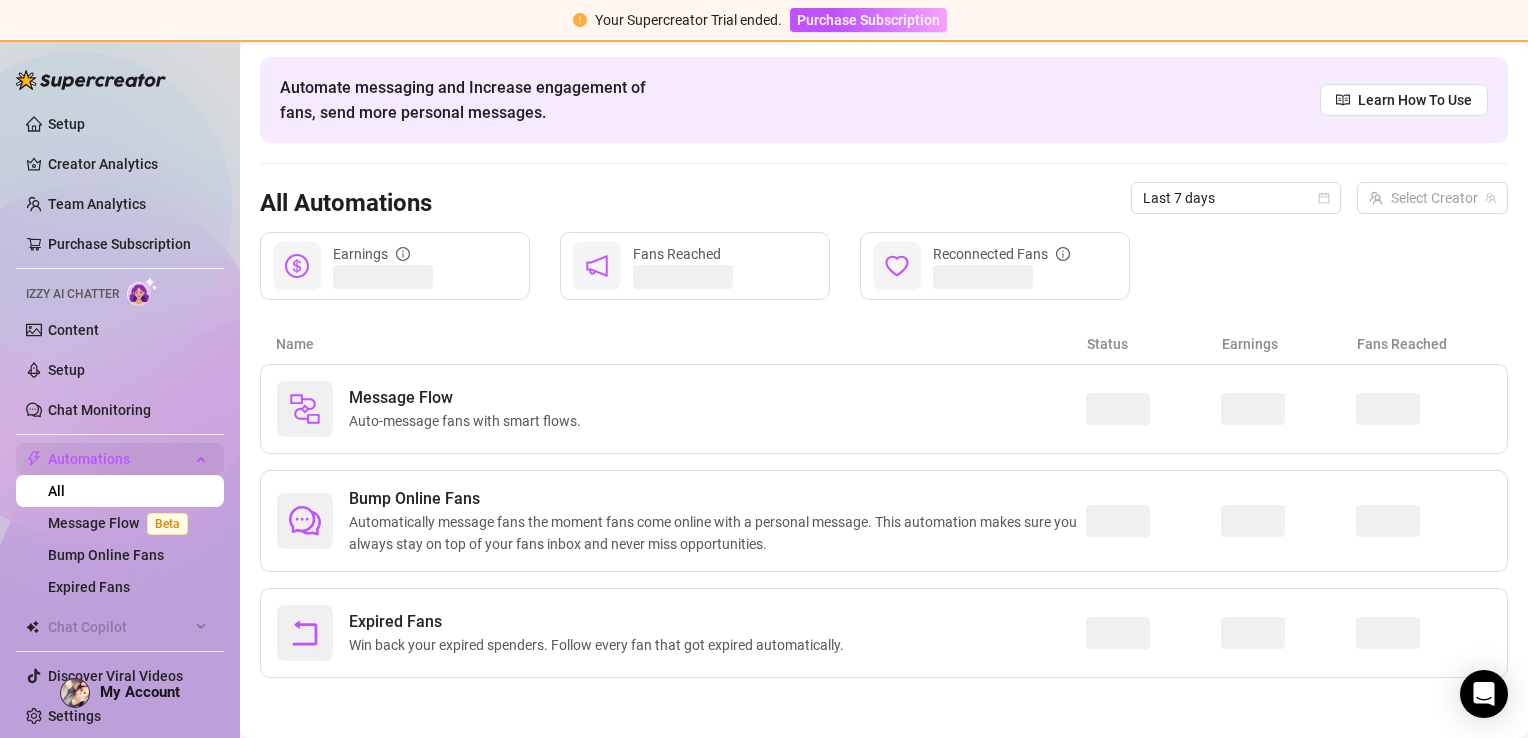 scroll, scrollTop: 66, scrollLeft: 0, axis: vertical 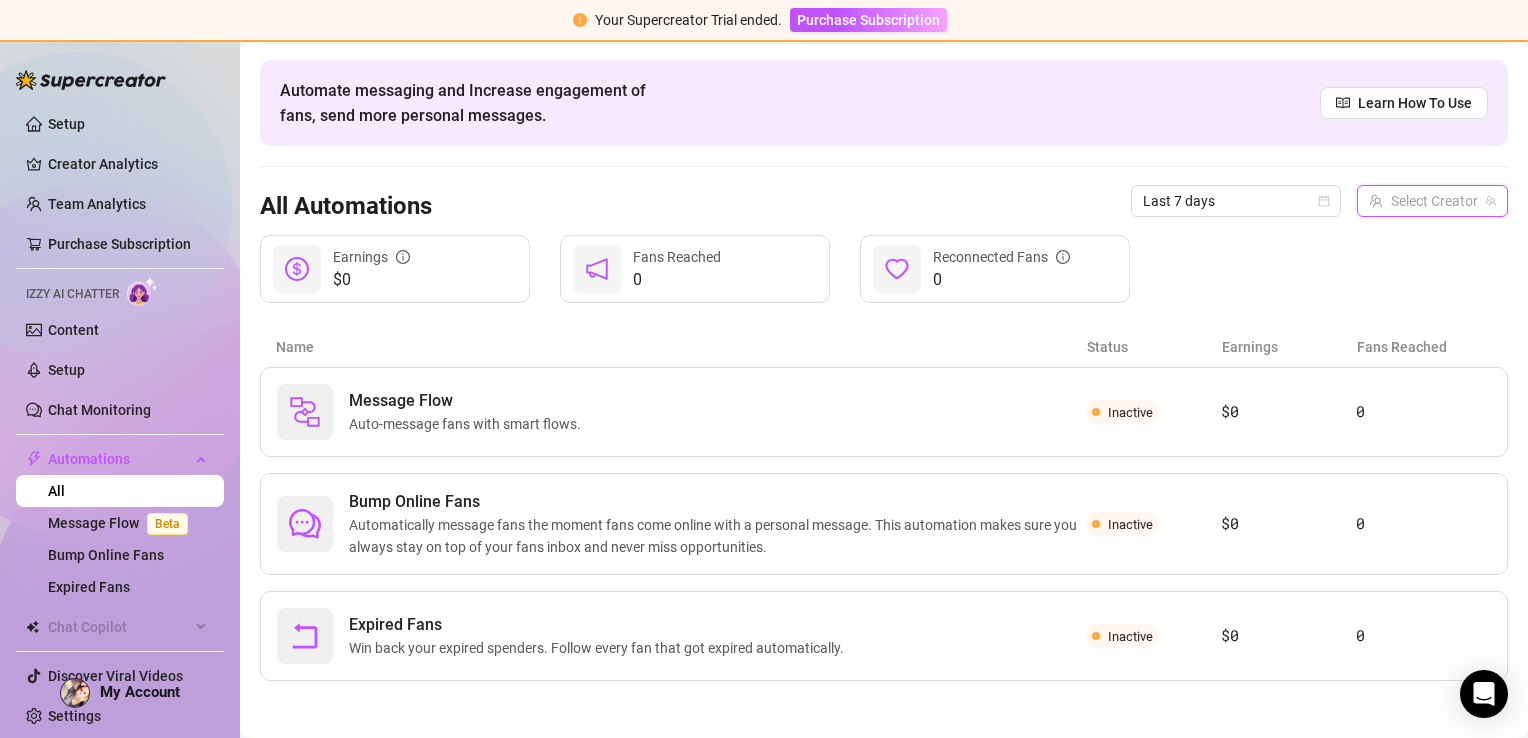 click at bounding box center (1423, 201) 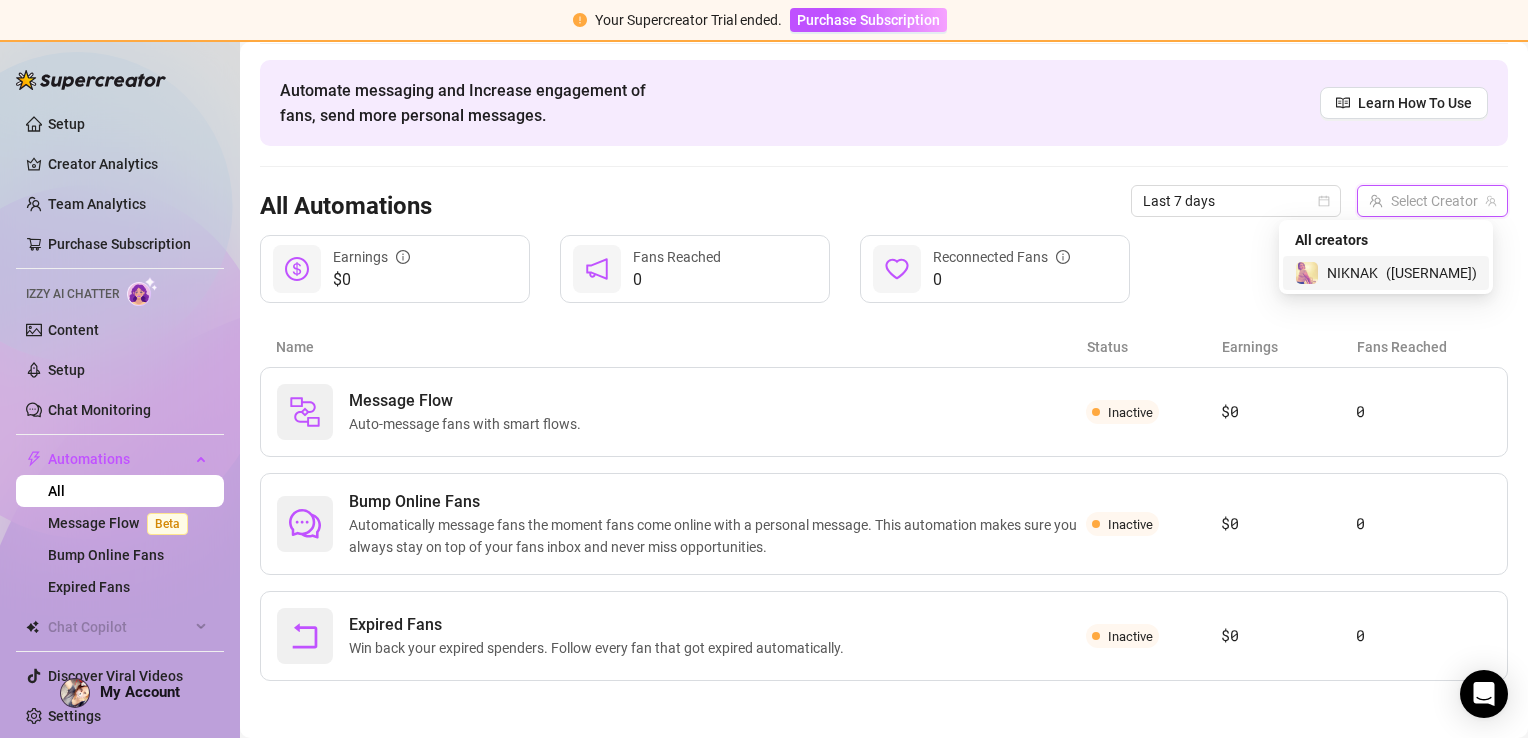 click on "[USERNAME]" at bounding box center [1386, 273] 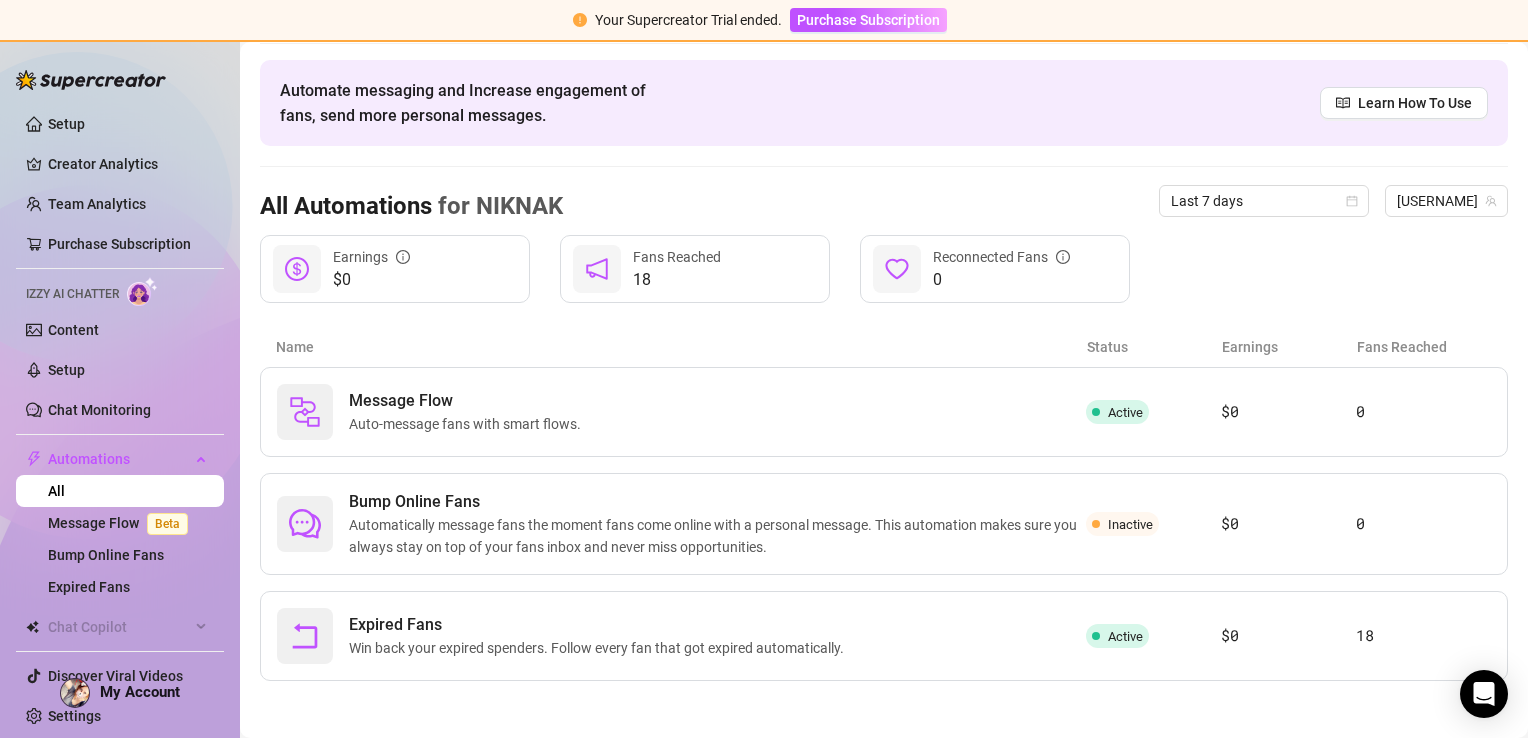 click on "Automations Automate messaging and Increase engagement of fans, send more personal messages. Learn How To Use All Automations   for [USERNAME] Last 7 days [USERNAME] ($[CURRENCY]) ($[CURRENCY]) Earnings [NUMBER] Fans Reached [NUMBER] Reconnected Fans Name Status Earnings Fans Reached Message Flow Auto-message fans with smart flows. Active ($[CURRENCY]) [NUMBER] Bump Online Fans Automatically message fans the moment fans come online with a personal message. This automation makes sure you always stay on top of your fans inbox and never miss opportunities. Inactive ($[CURRENCY]) [NUMBER] Expired Fans Win back your expired spenders. Follow every fan that got expired automatically. Active ($[CURRENCY]) [NUMBER]" at bounding box center (884, 335) 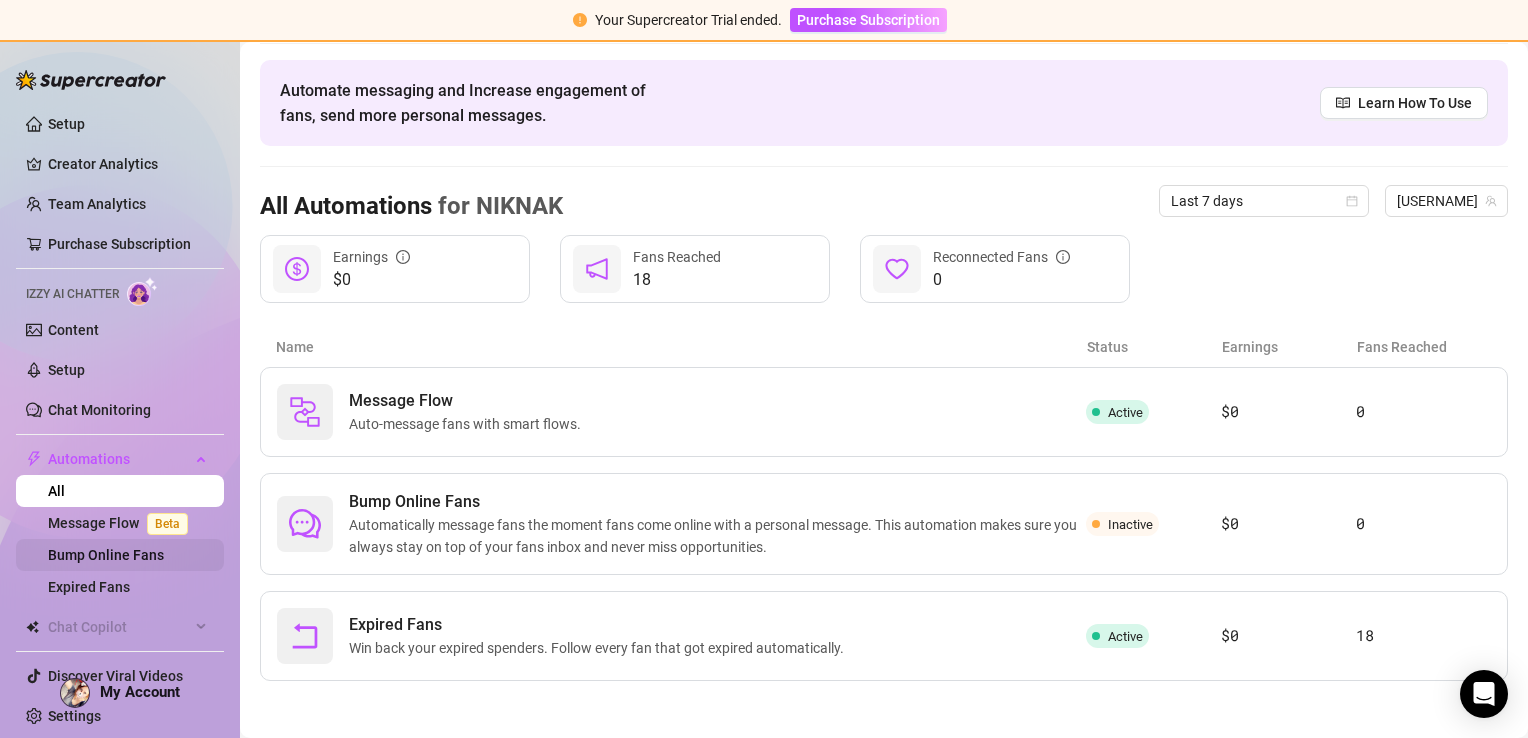 click on "Bump Online Fans" at bounding box center [106, 555] 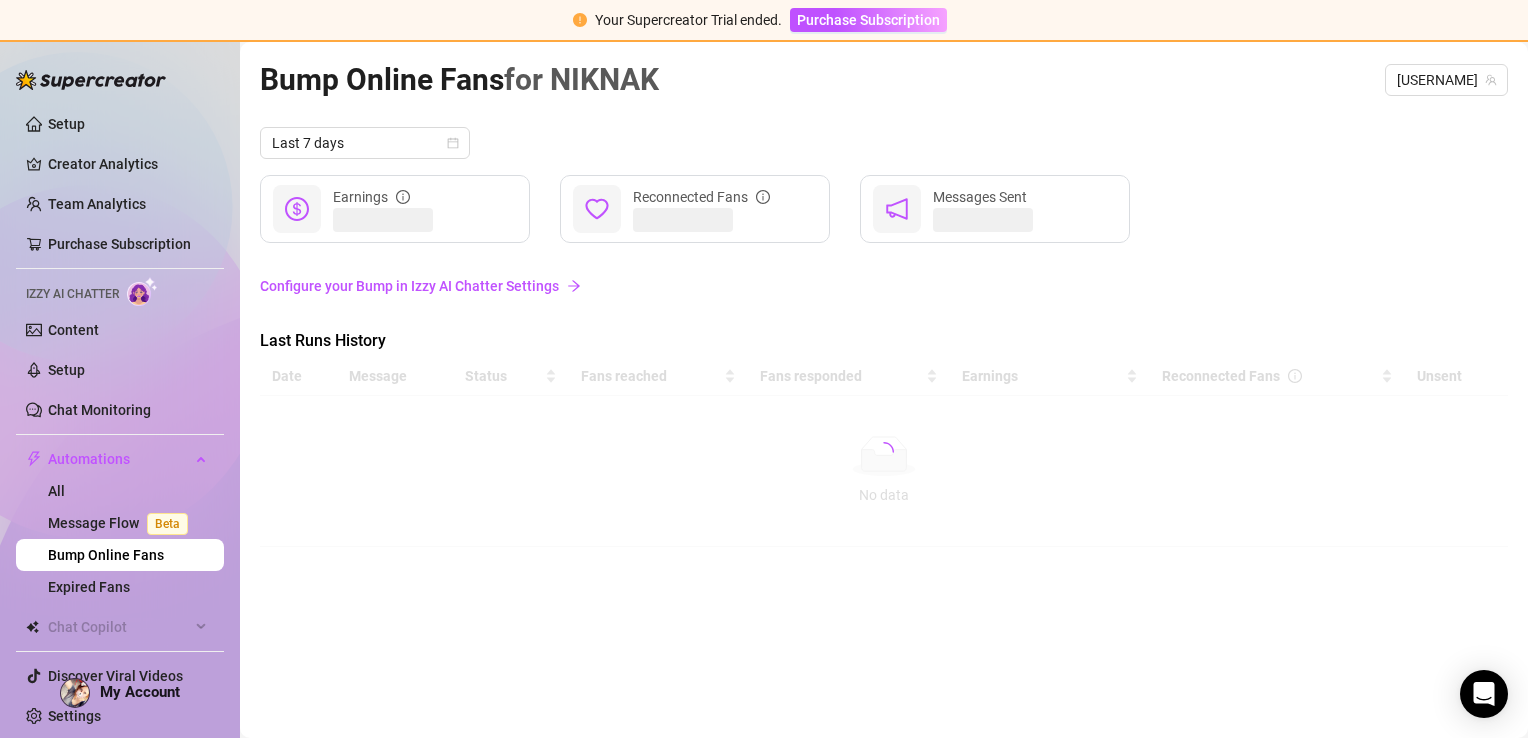 scroll, scrollTop: 0, scrollLeft: 0, axis: both 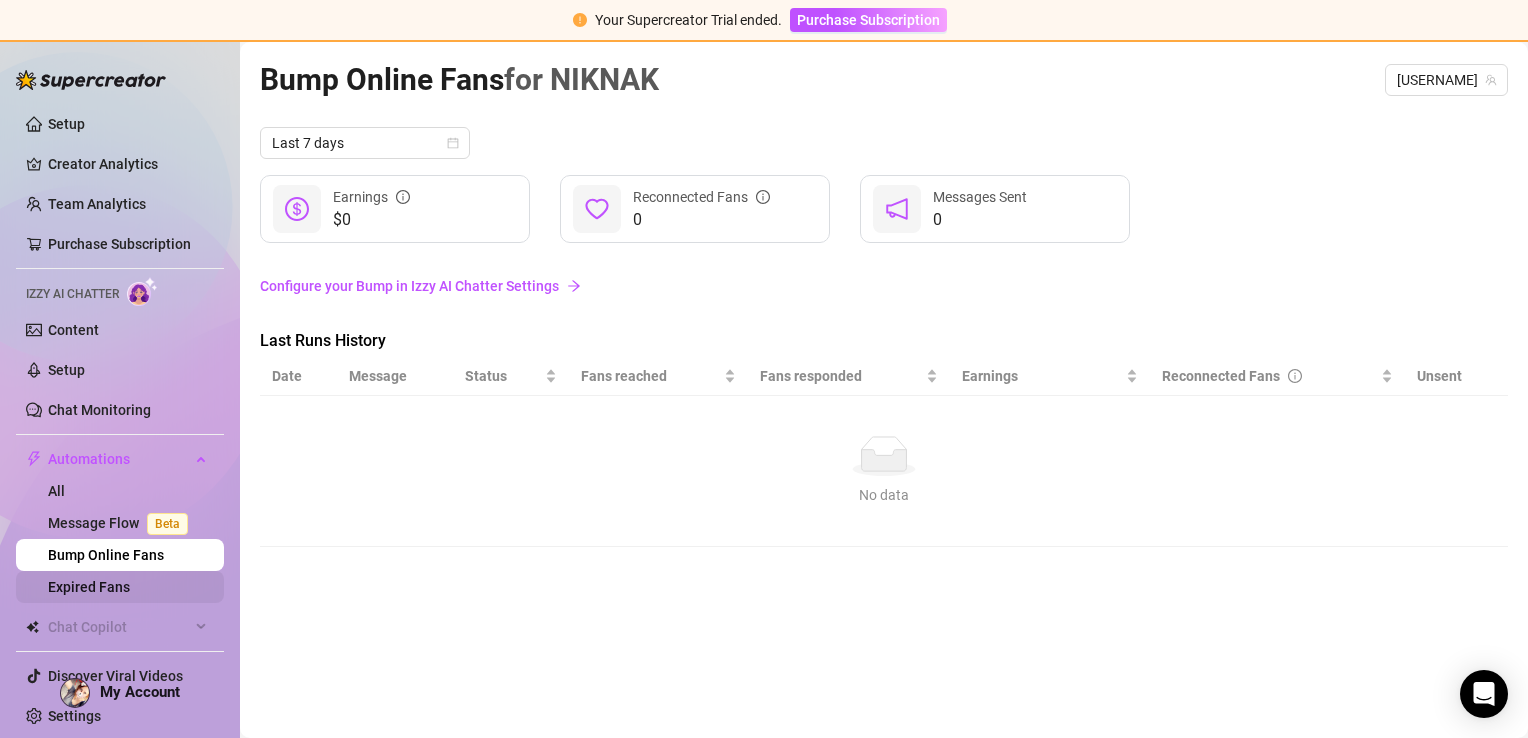 click on "Expired Fans" at bounding box center (89, 587) 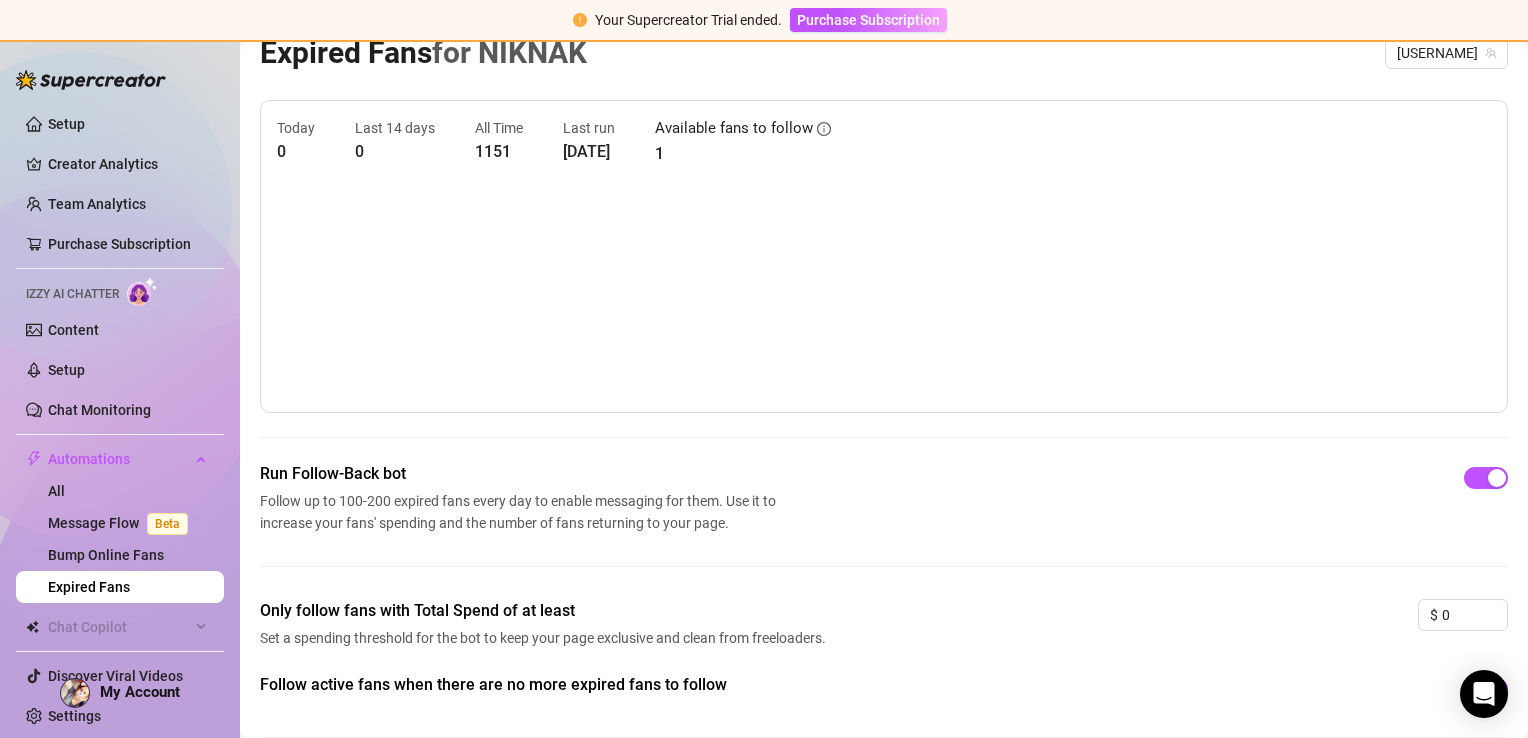 scroll, scrollTop: 116, scrollLeft: 0, axis: vertical 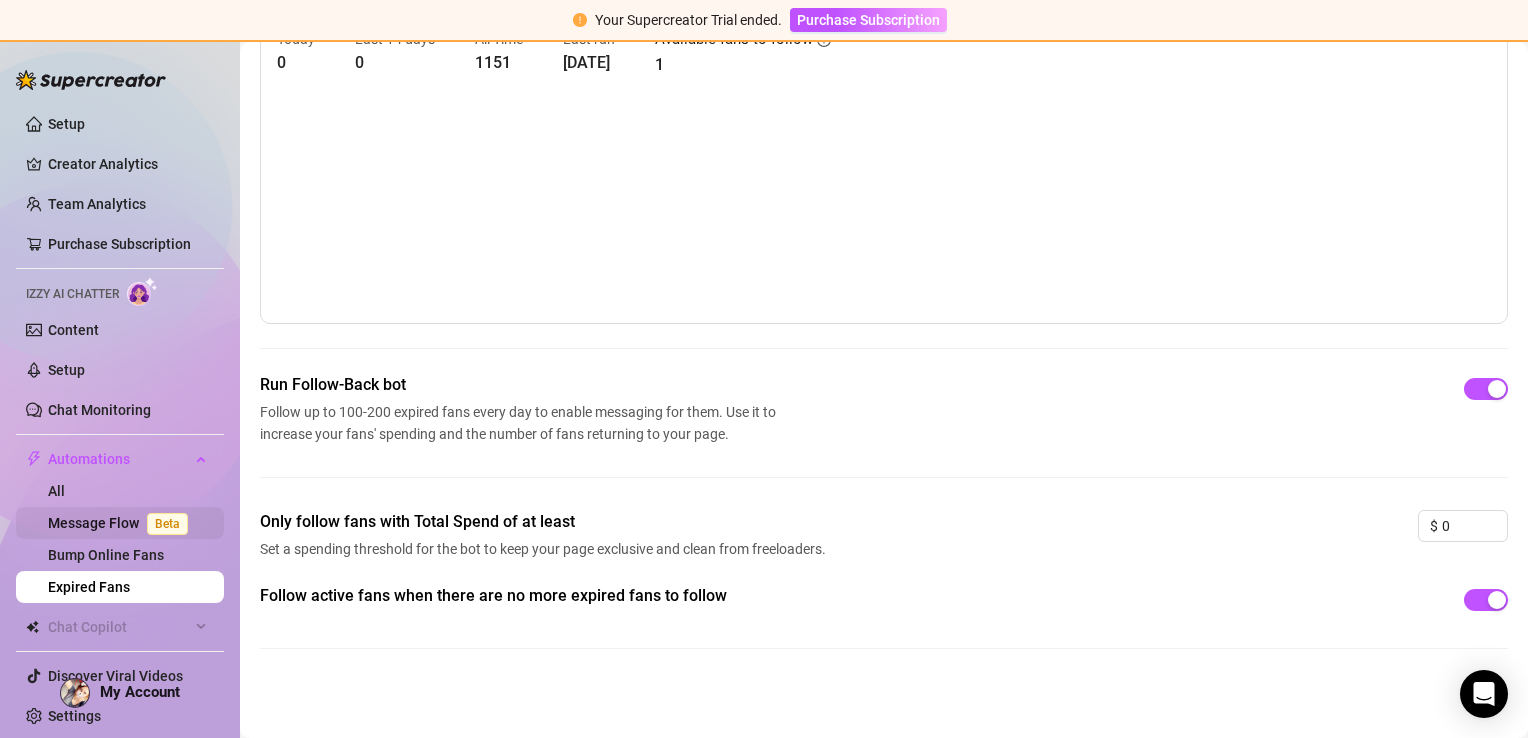 click on "Message Flow Beta" at bounding box center (122, 523) 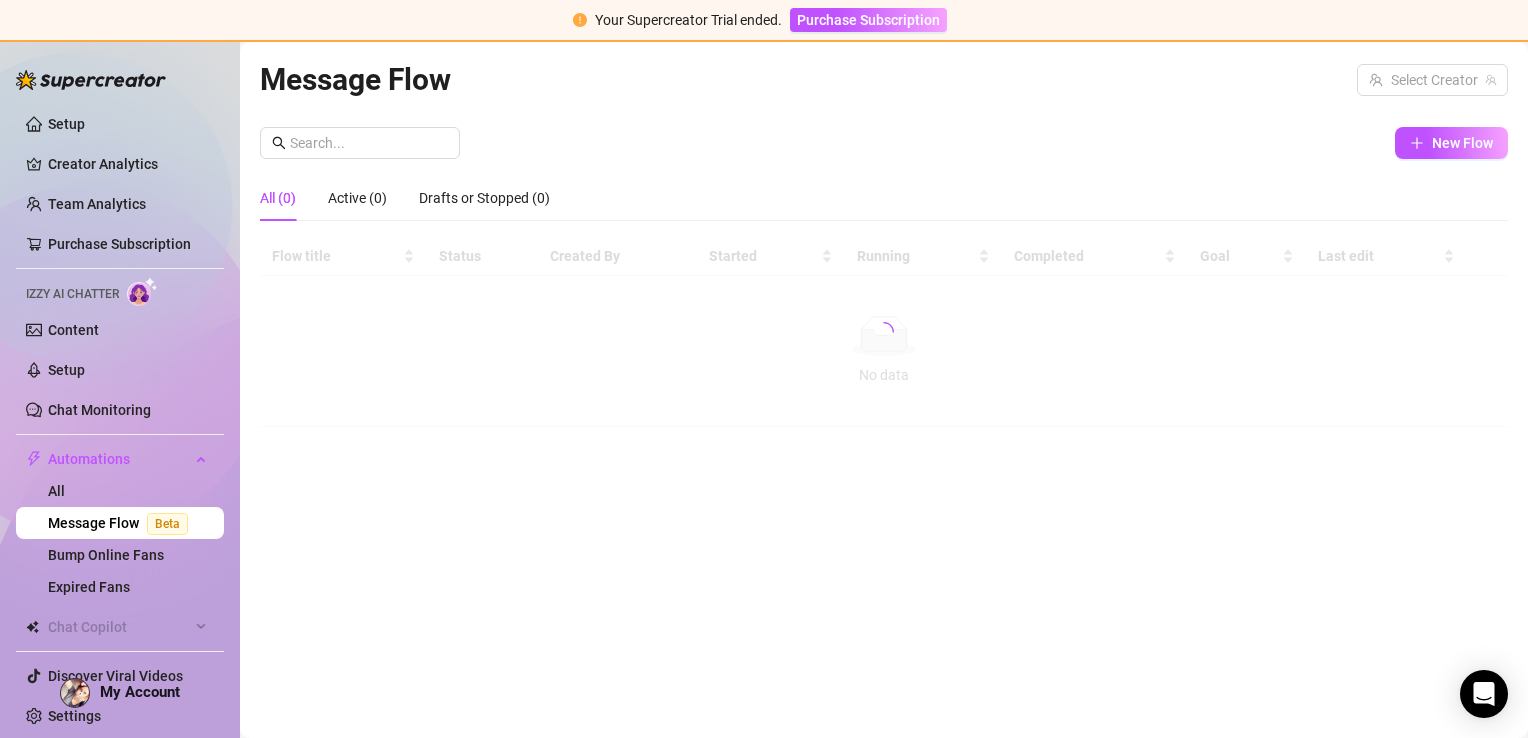 scroll, scrollTop: 0, scrollLeft: 0, axis: both 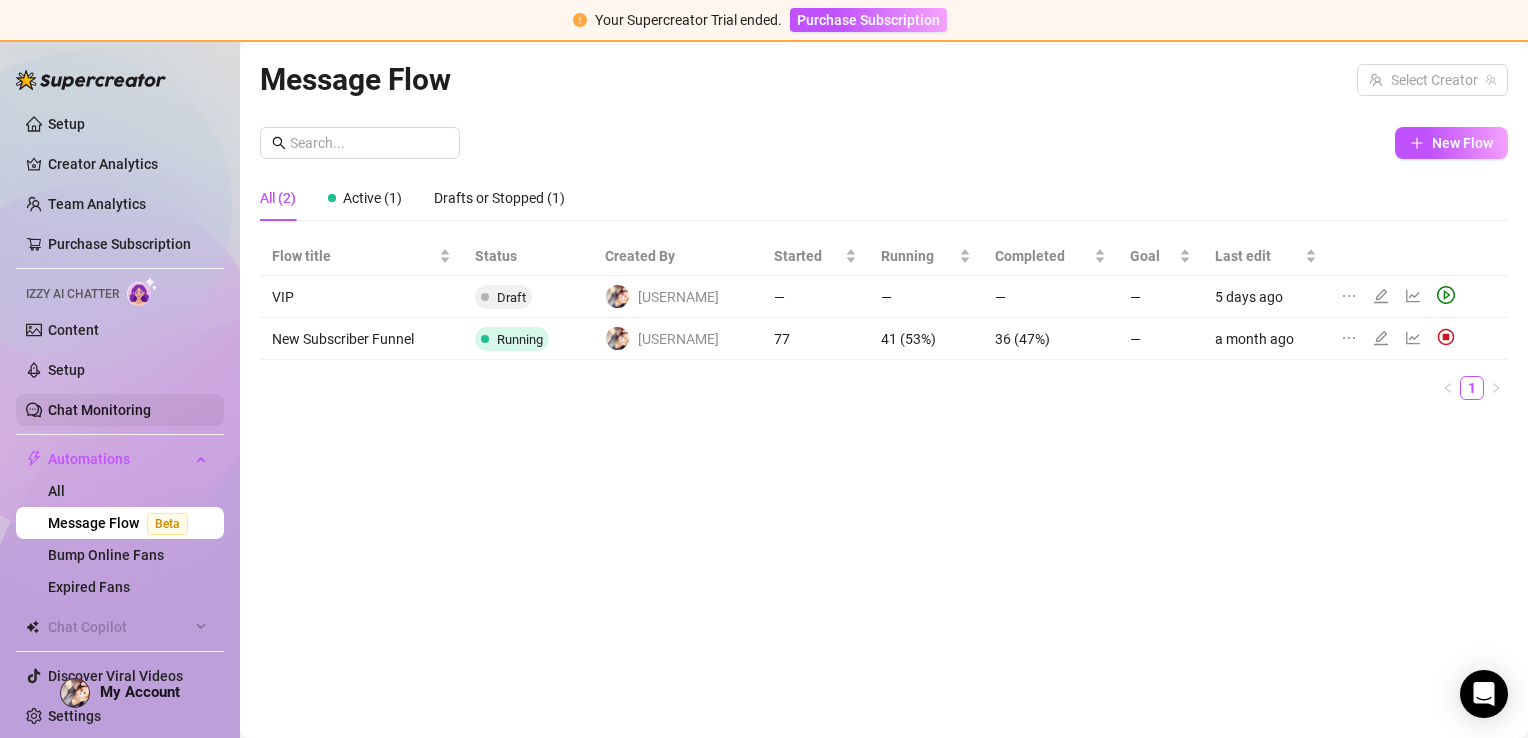 click on "Chat Monitoring" at bounding box center (99, 410) 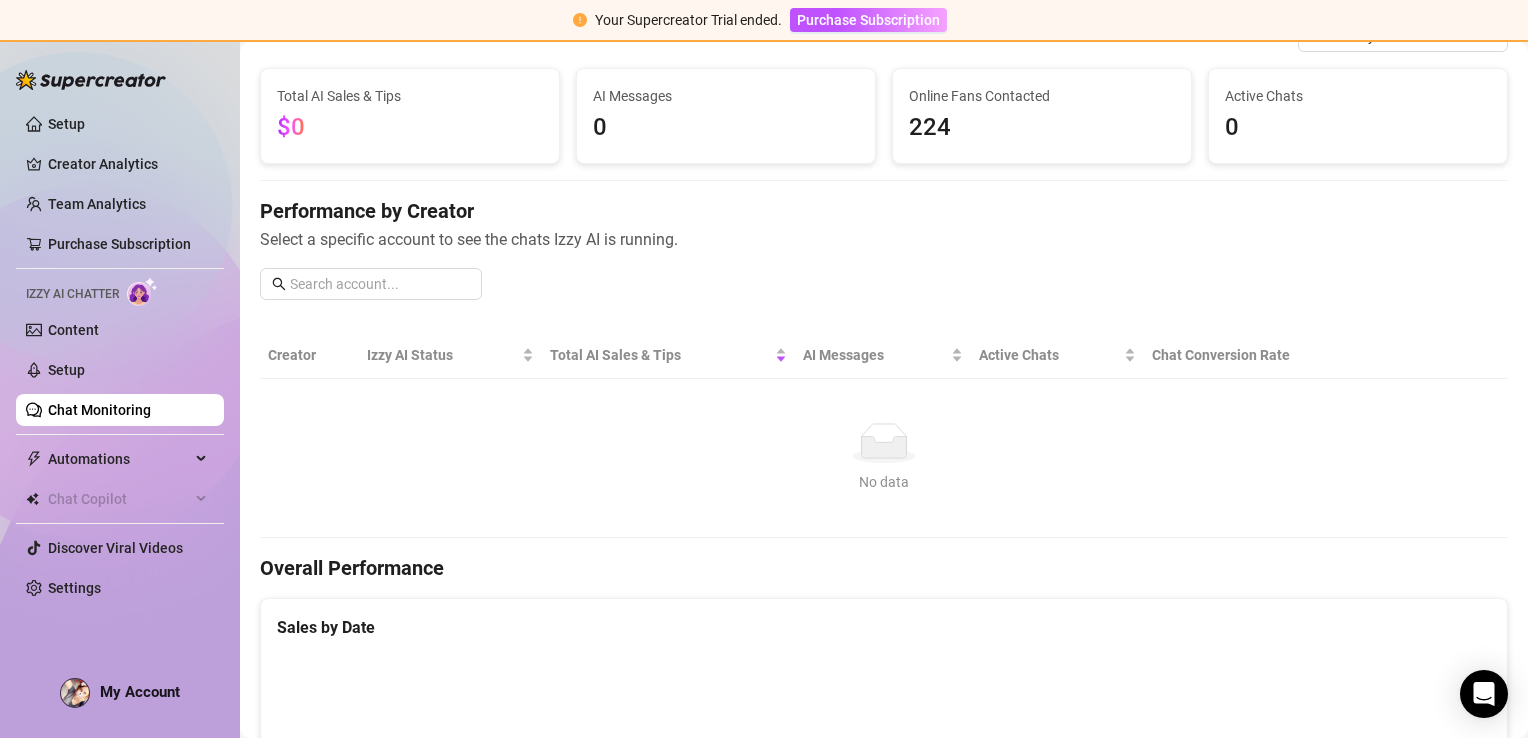 scroll, scrollTop: 84, scrollLeft: 0, axis: vertical 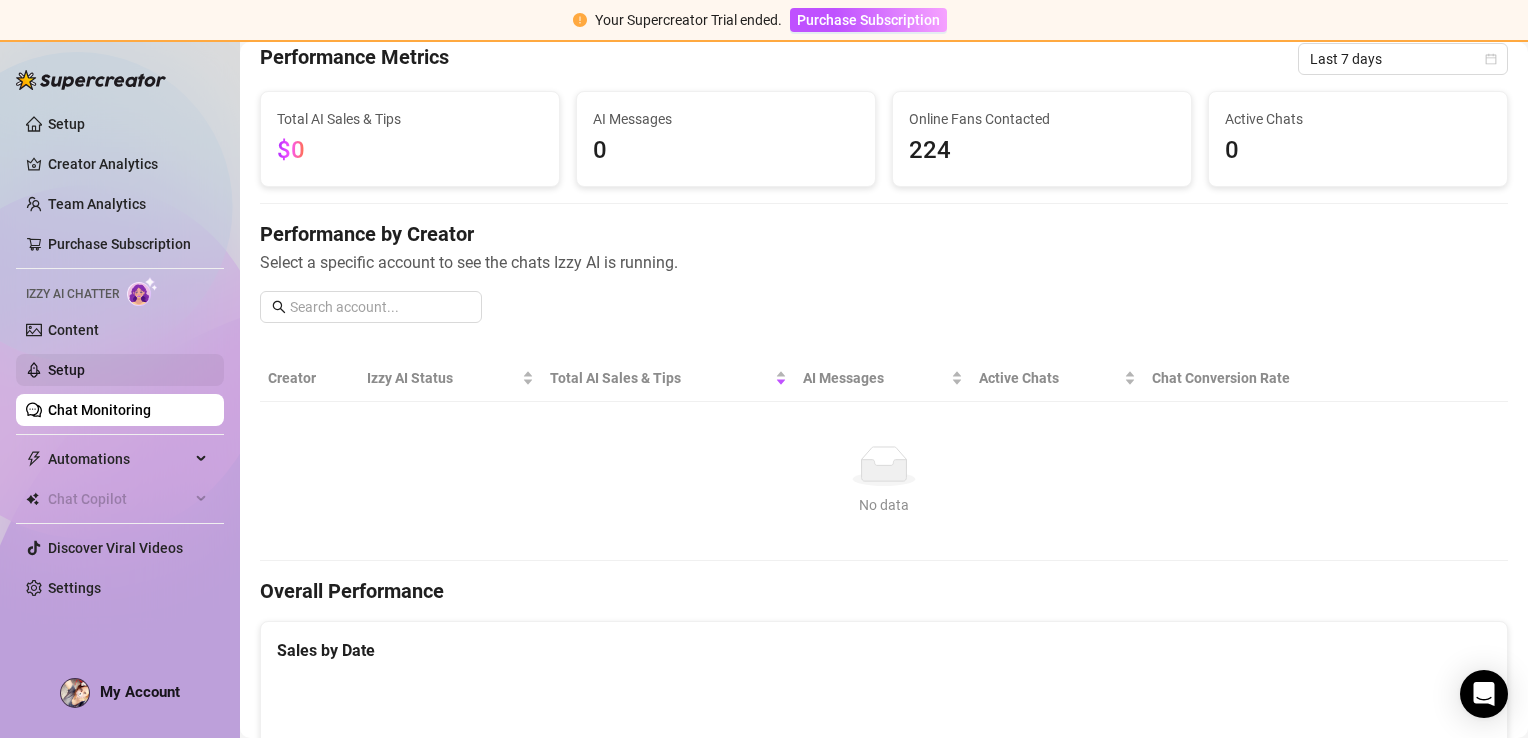 click on "Setup" at bounding box center (66, 370) 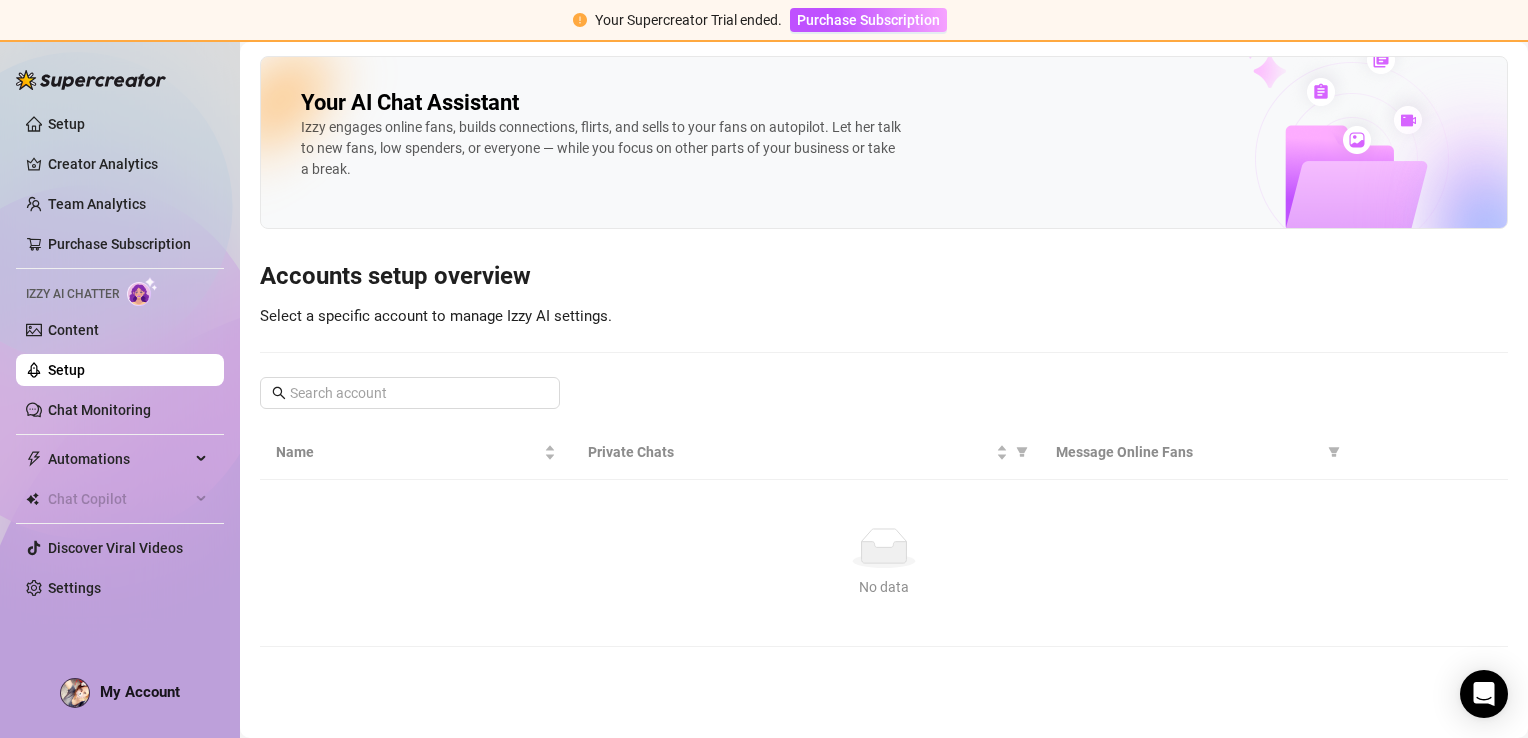 scroll, scrollTop: 0, scrollLeft: 0, axis: both 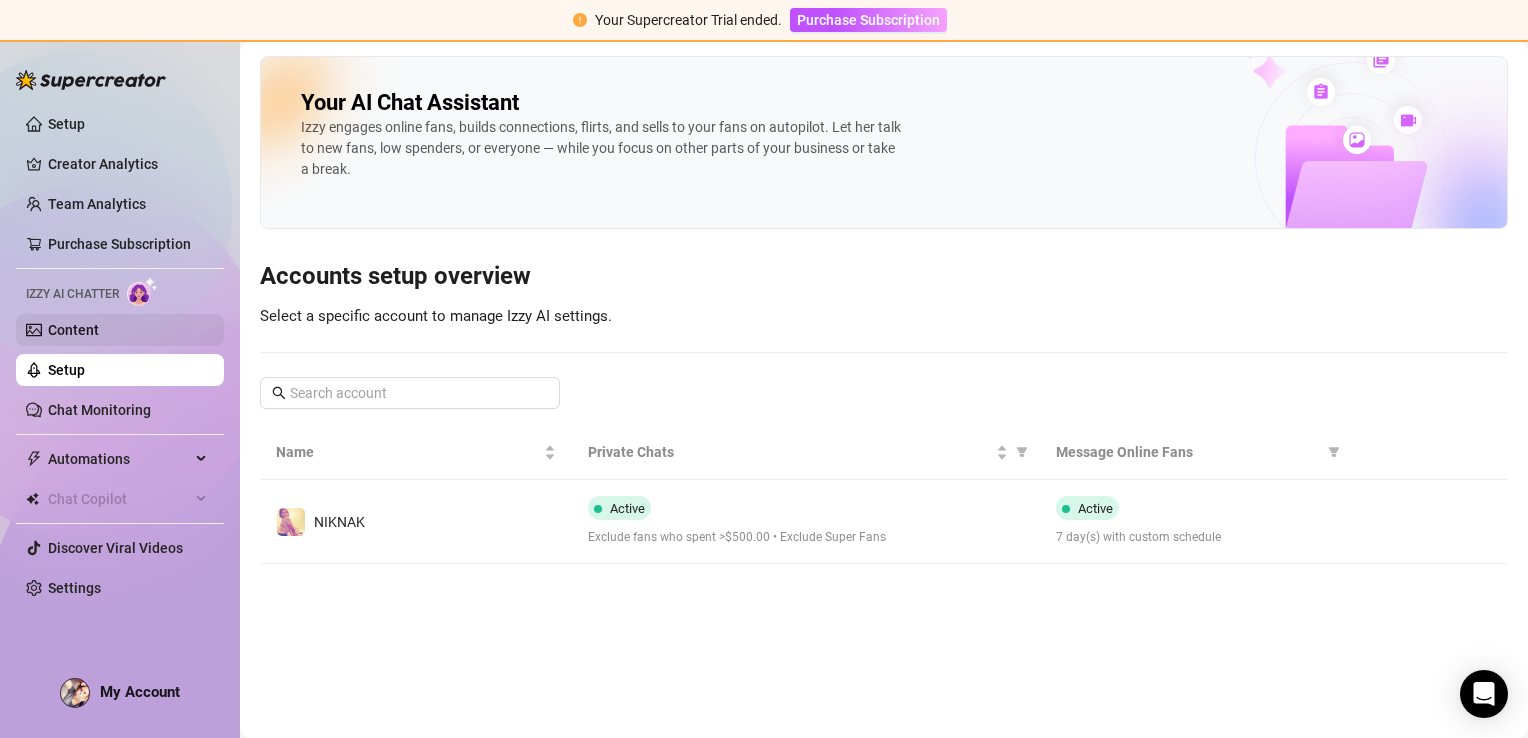 click on "Content" at bounding box center [73, 330] 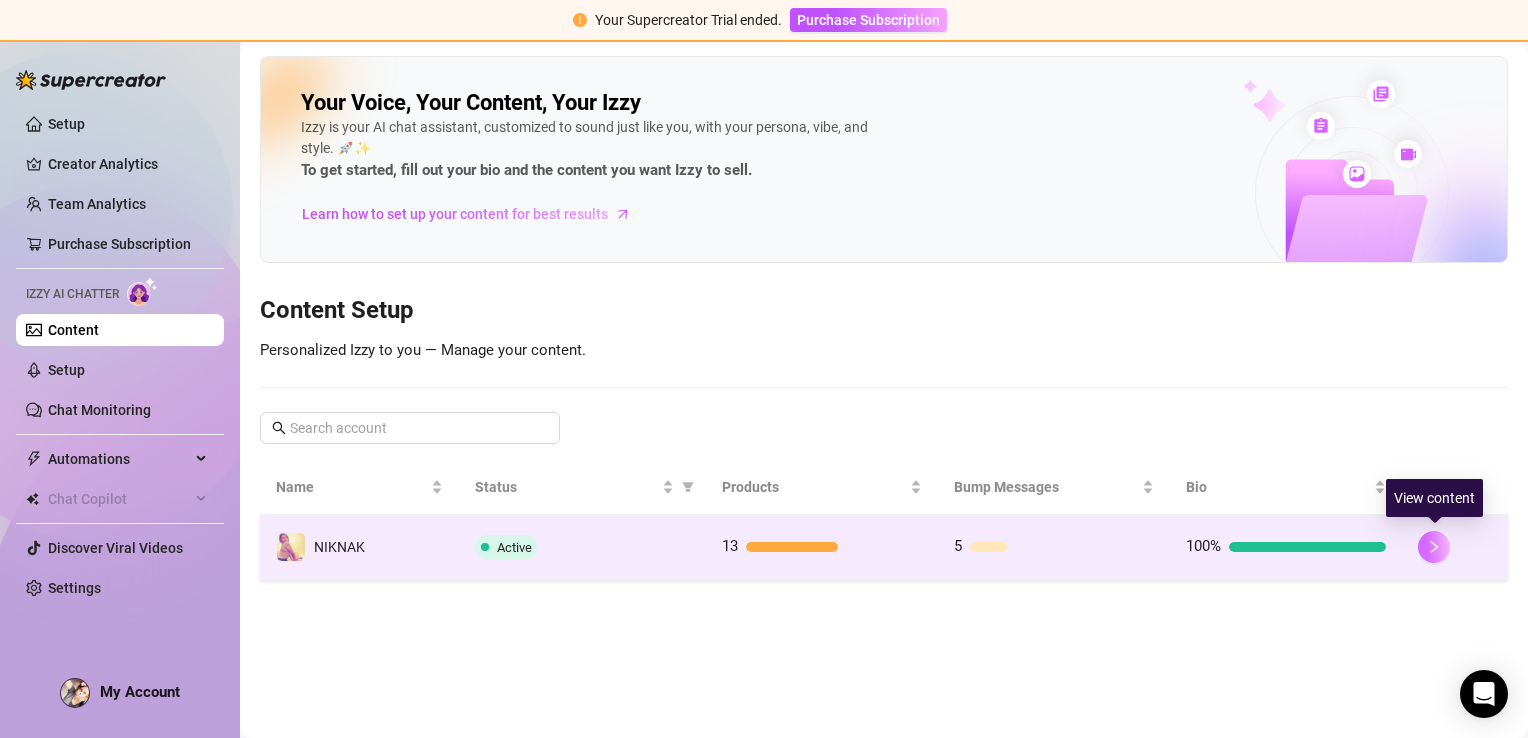 click at bounding box center (1434, 547) 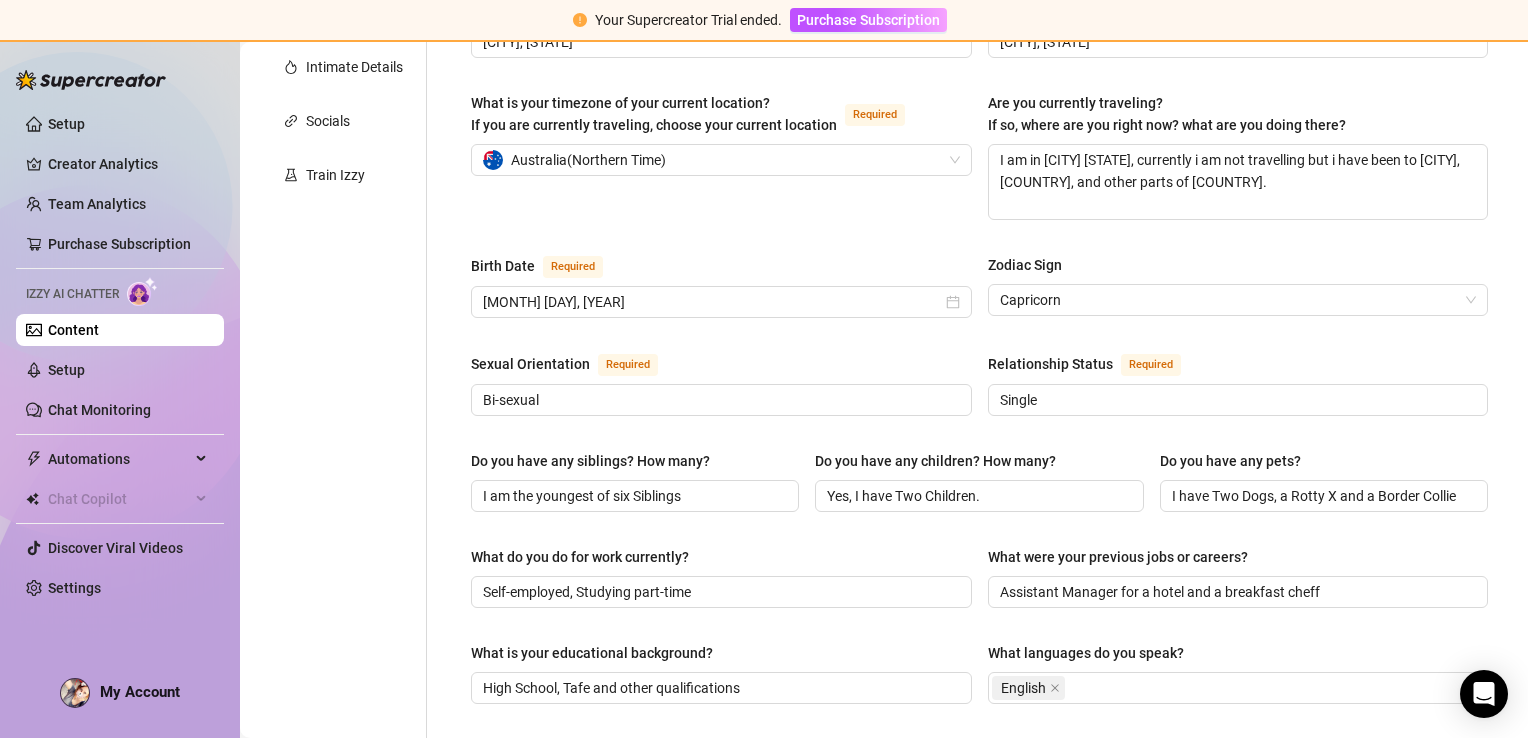 scroll, scrollTop: 424, scrollLeft: 0, axis: vertical 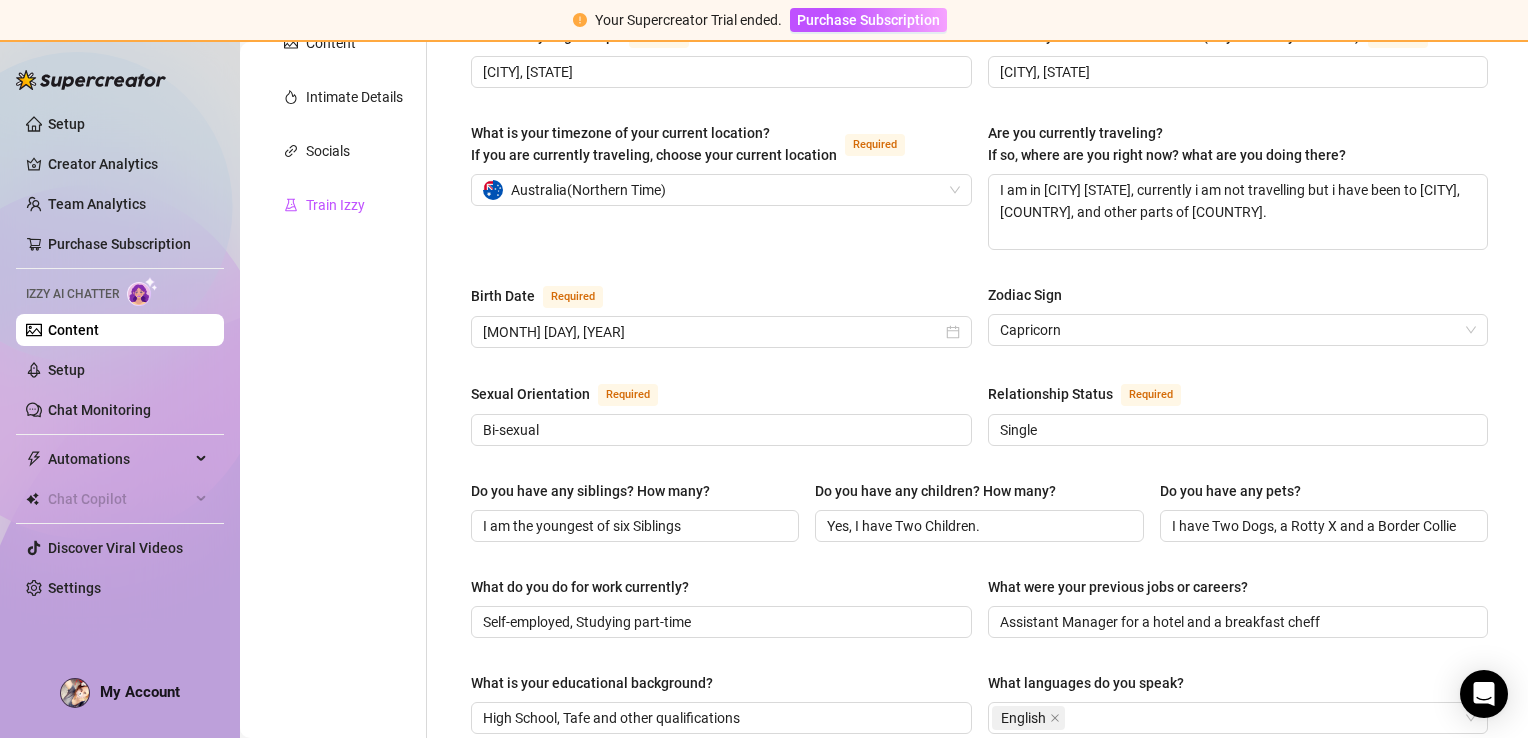 click on "Train Izzy" at bounding box center (335, 205) 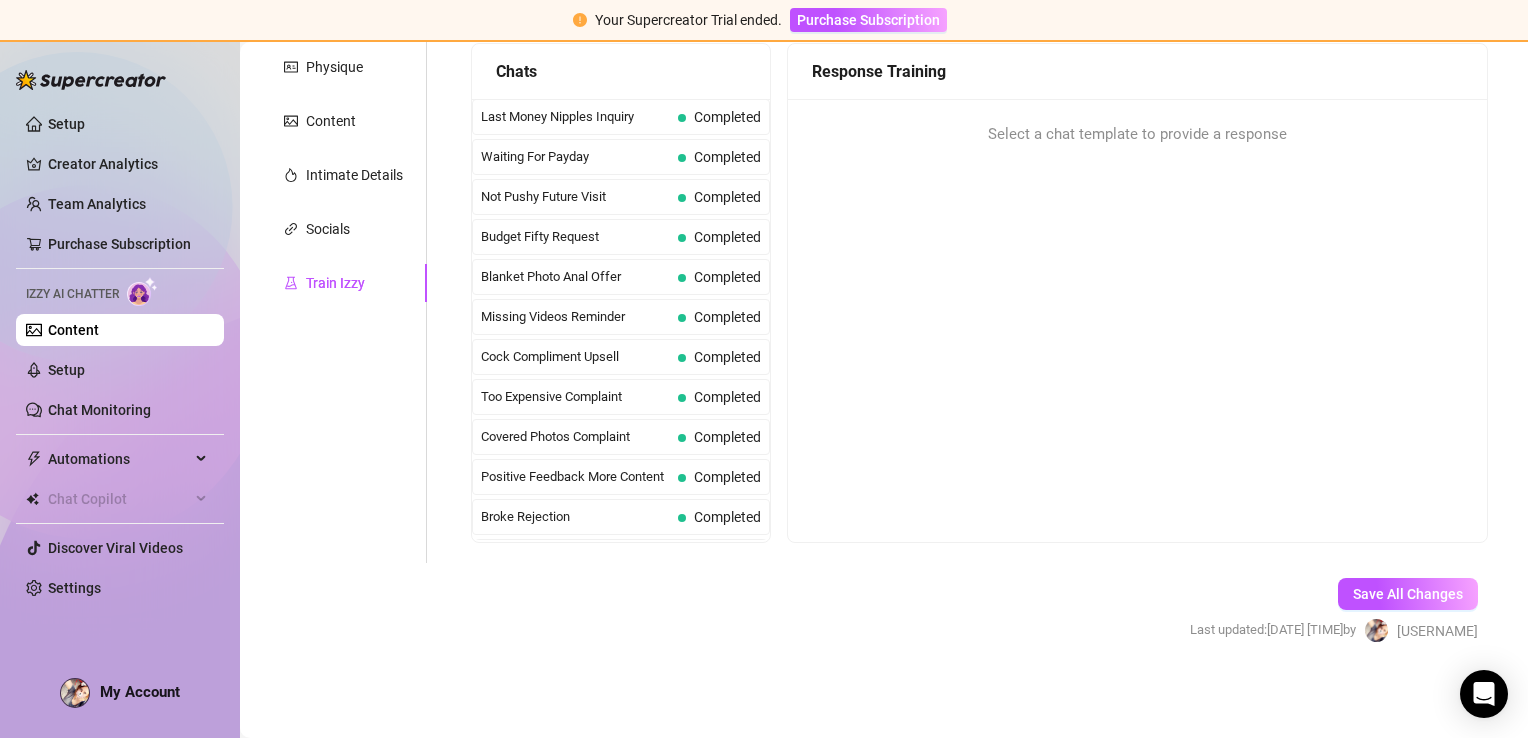 type 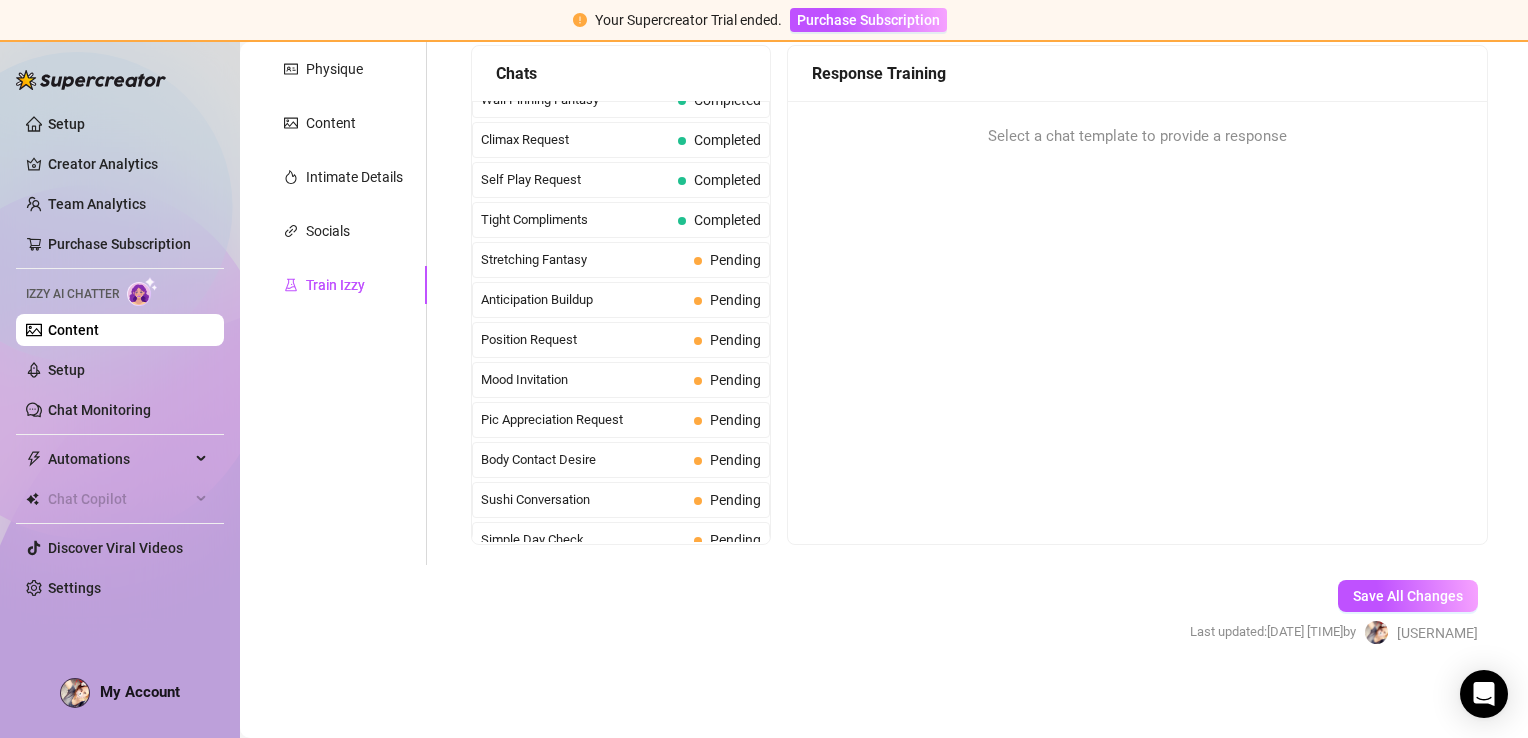 scroll, scrollTop: 948, scrollLeft: 0, axis: vertical 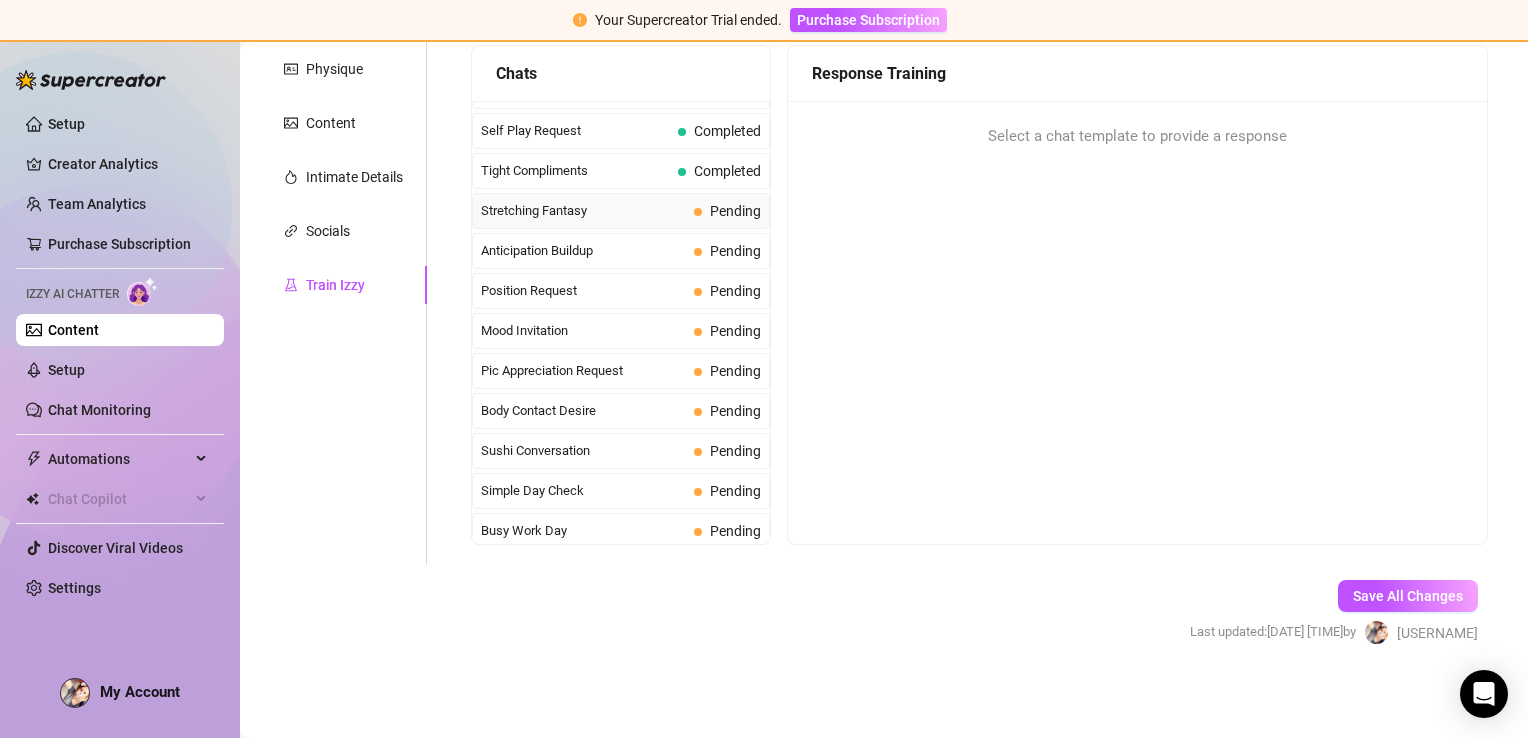 click on "Stretching Fantasy" at bounding box center [583, 211] 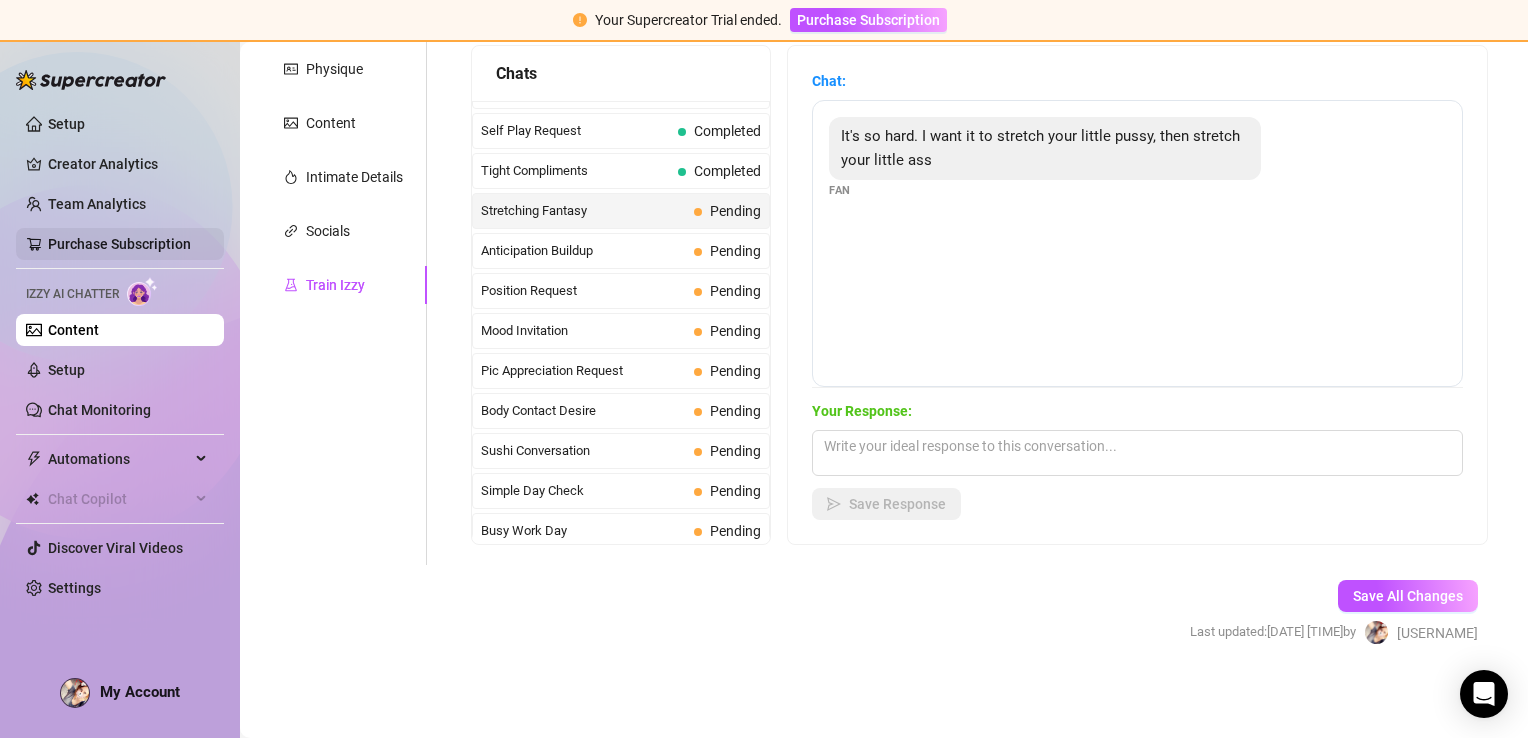 click on "Purchase Subscription" at bounding box center (119, 244) 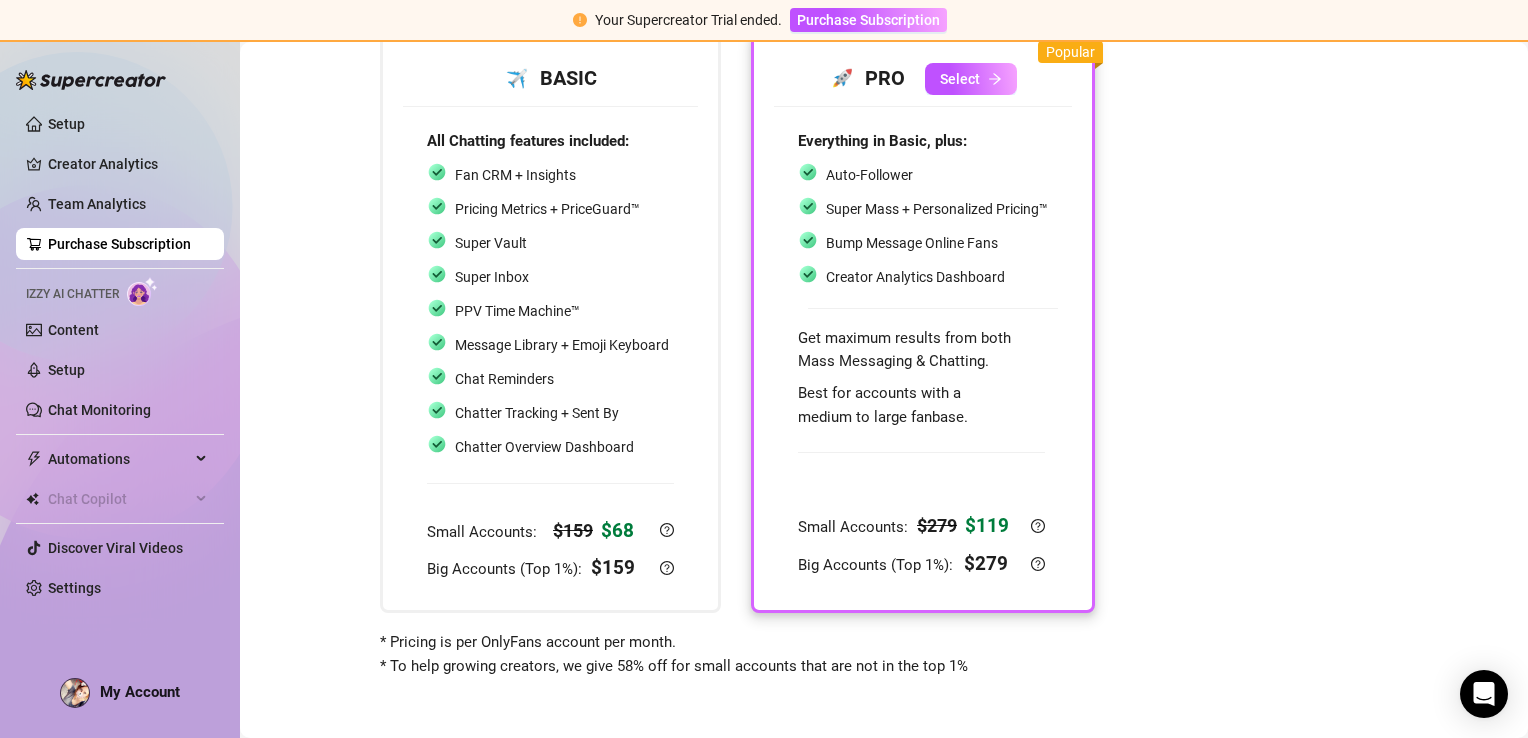 scroll, scrollTop: 140, scrollLeft: 0, axis: vertical 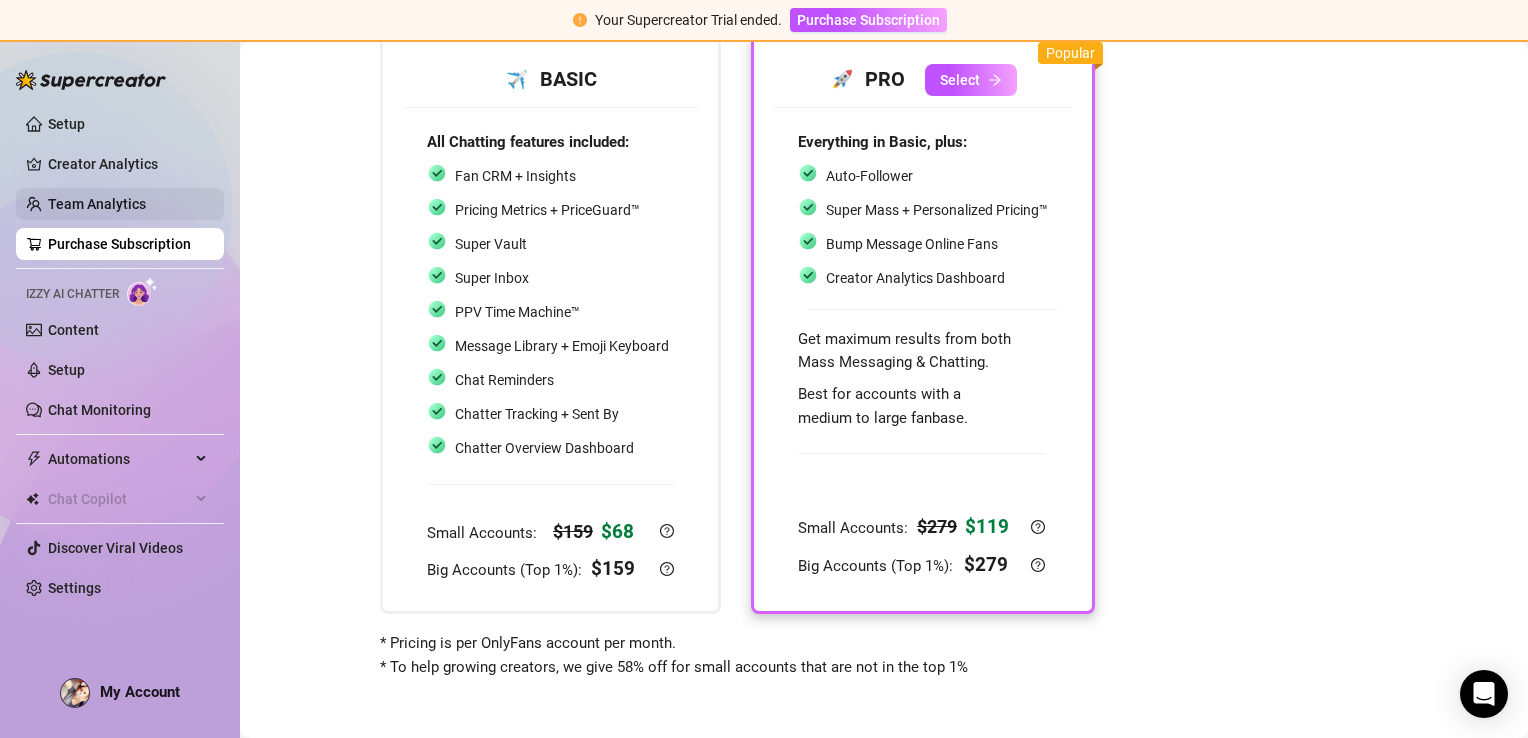 click on "Team Analytics" at bounding box center (97, 204) 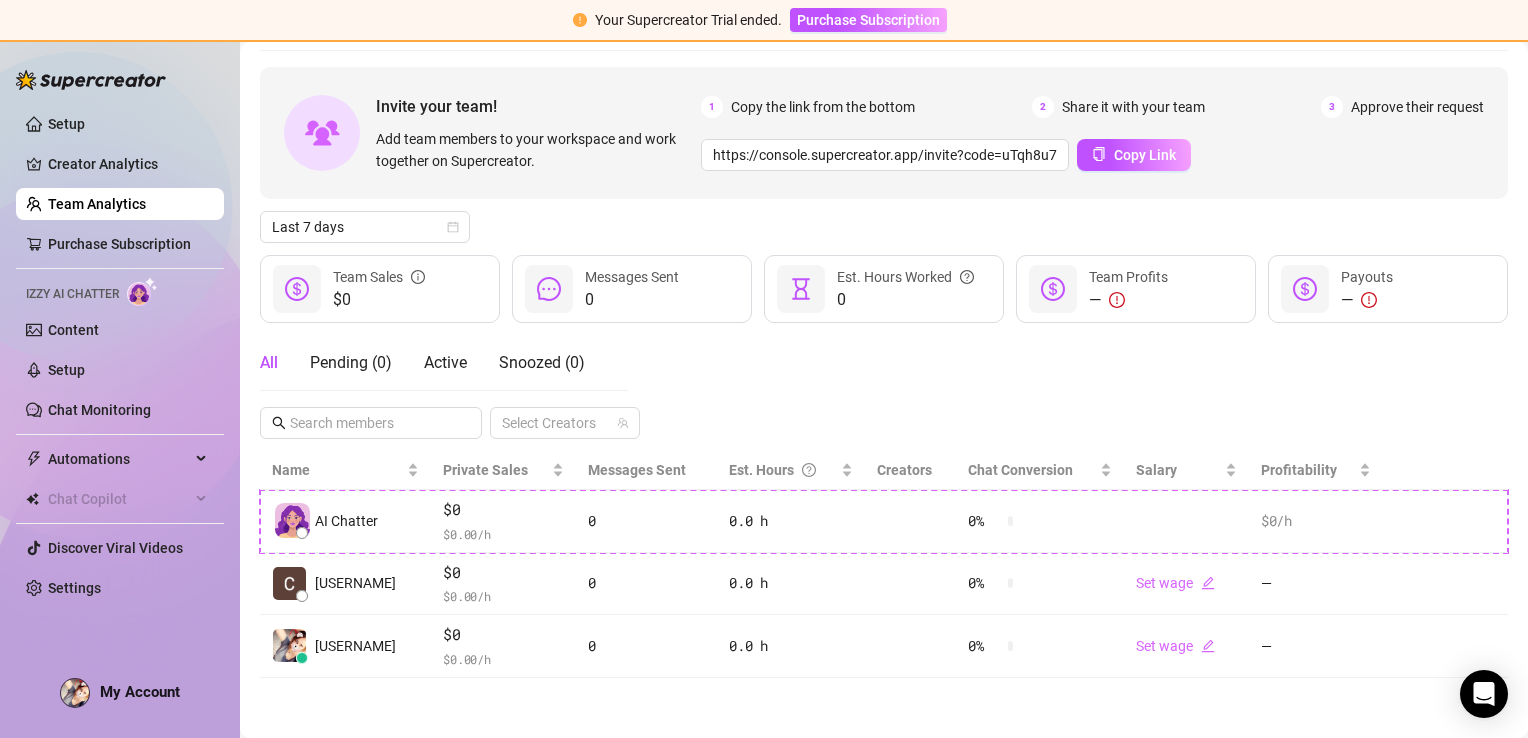 scroll, scrollTop: 65, scrollLeft: 0, axis: vertical 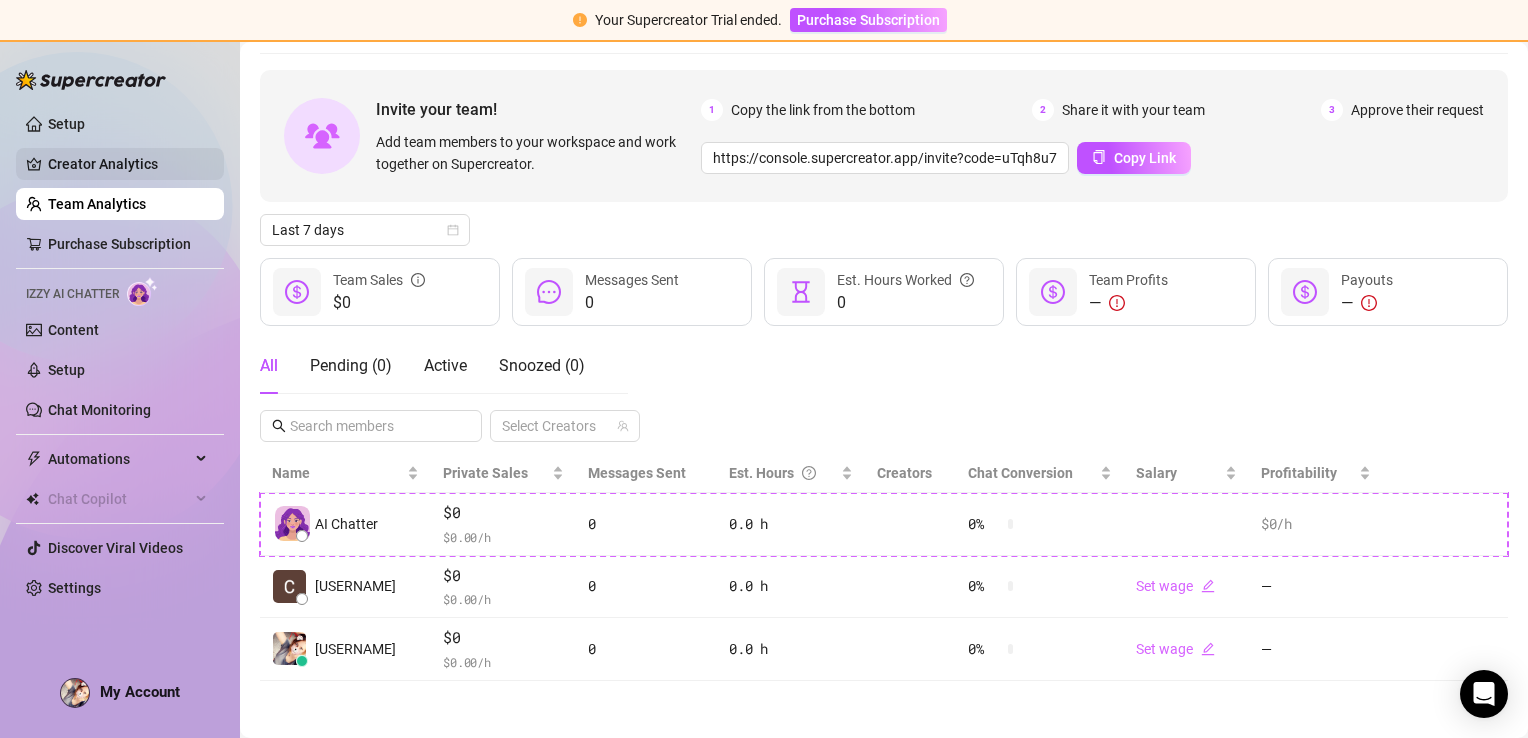 click on "Creator Analytics" at bounding box center [128, 164] 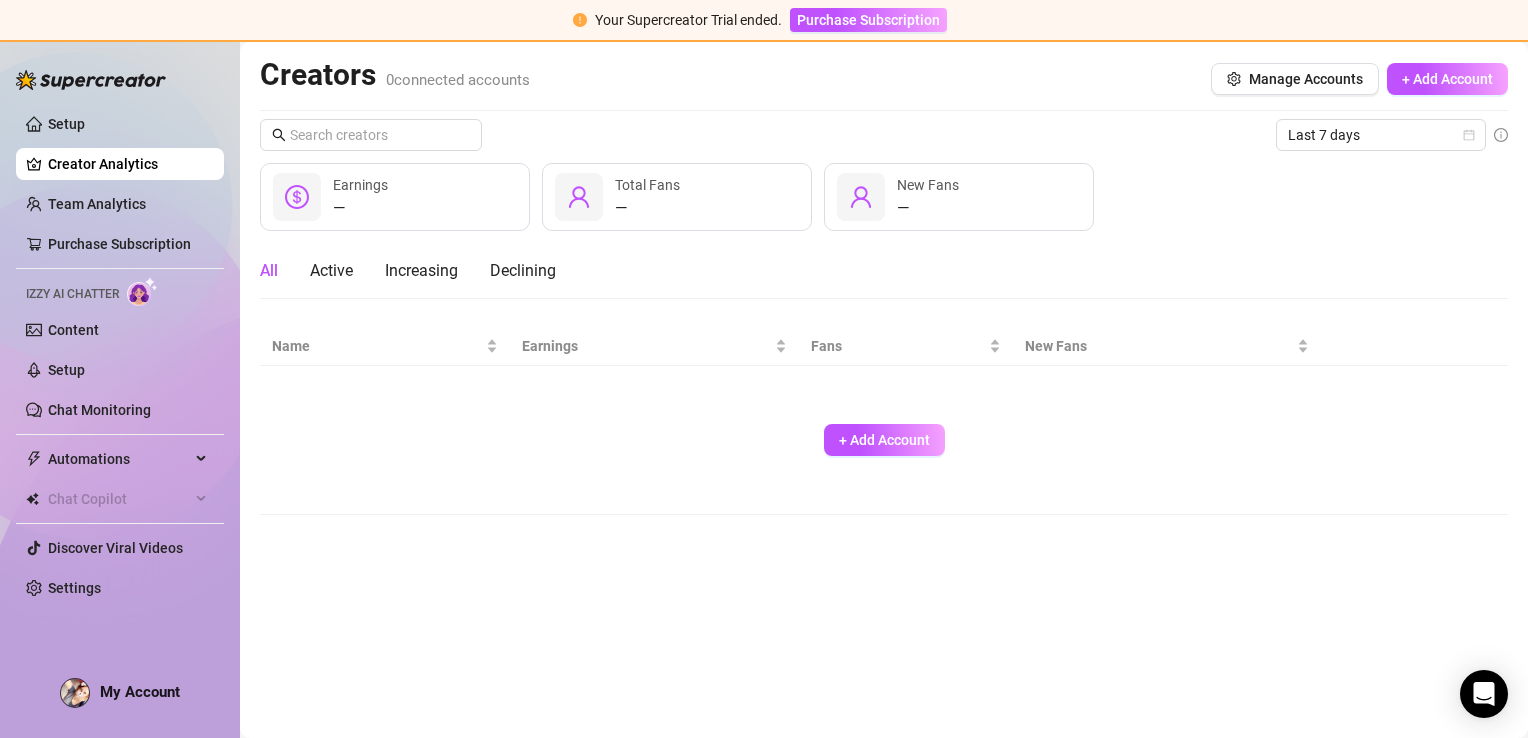 scroll, scrollTop: 0, scrollLeft: 0, axis: both 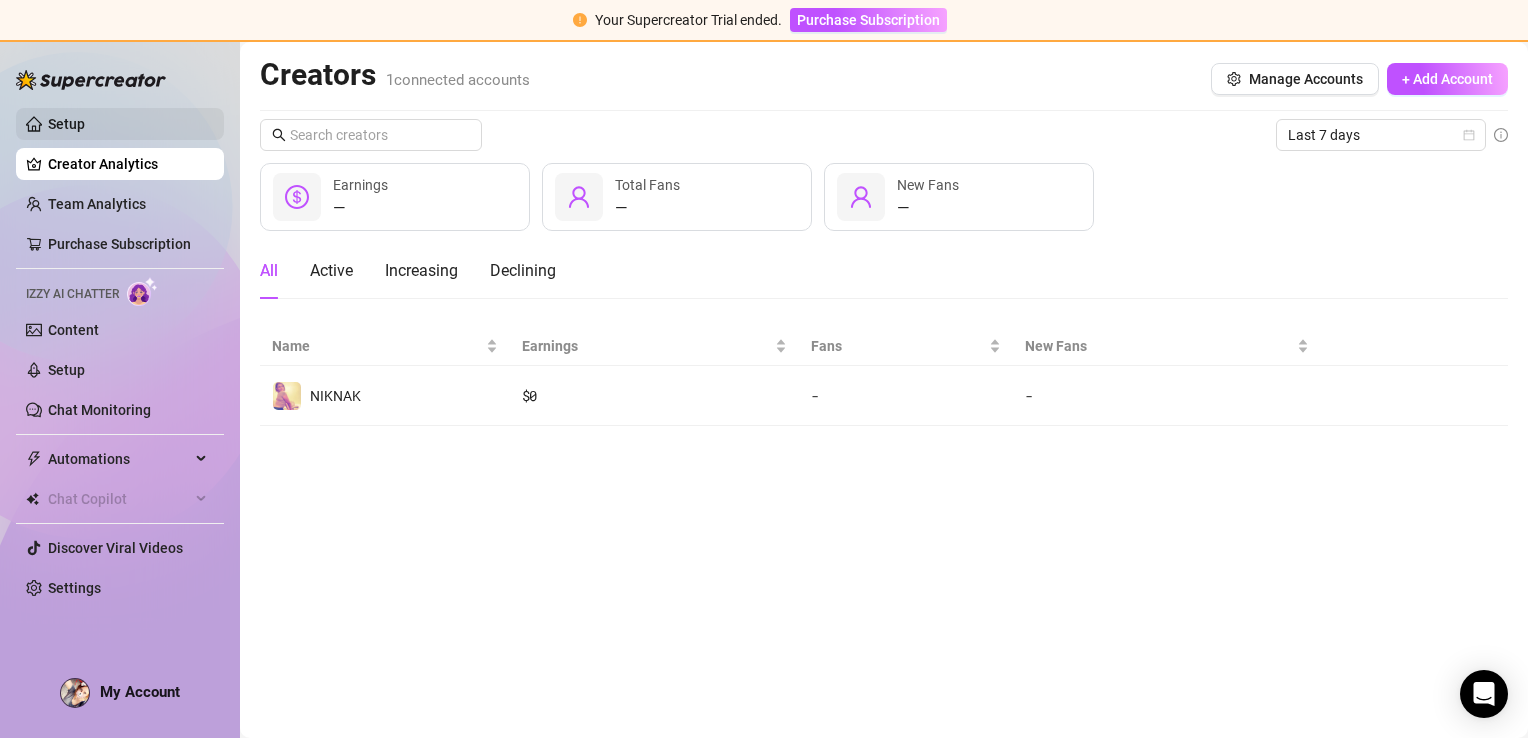 click on "Setup" at bounding box center [66, 124] 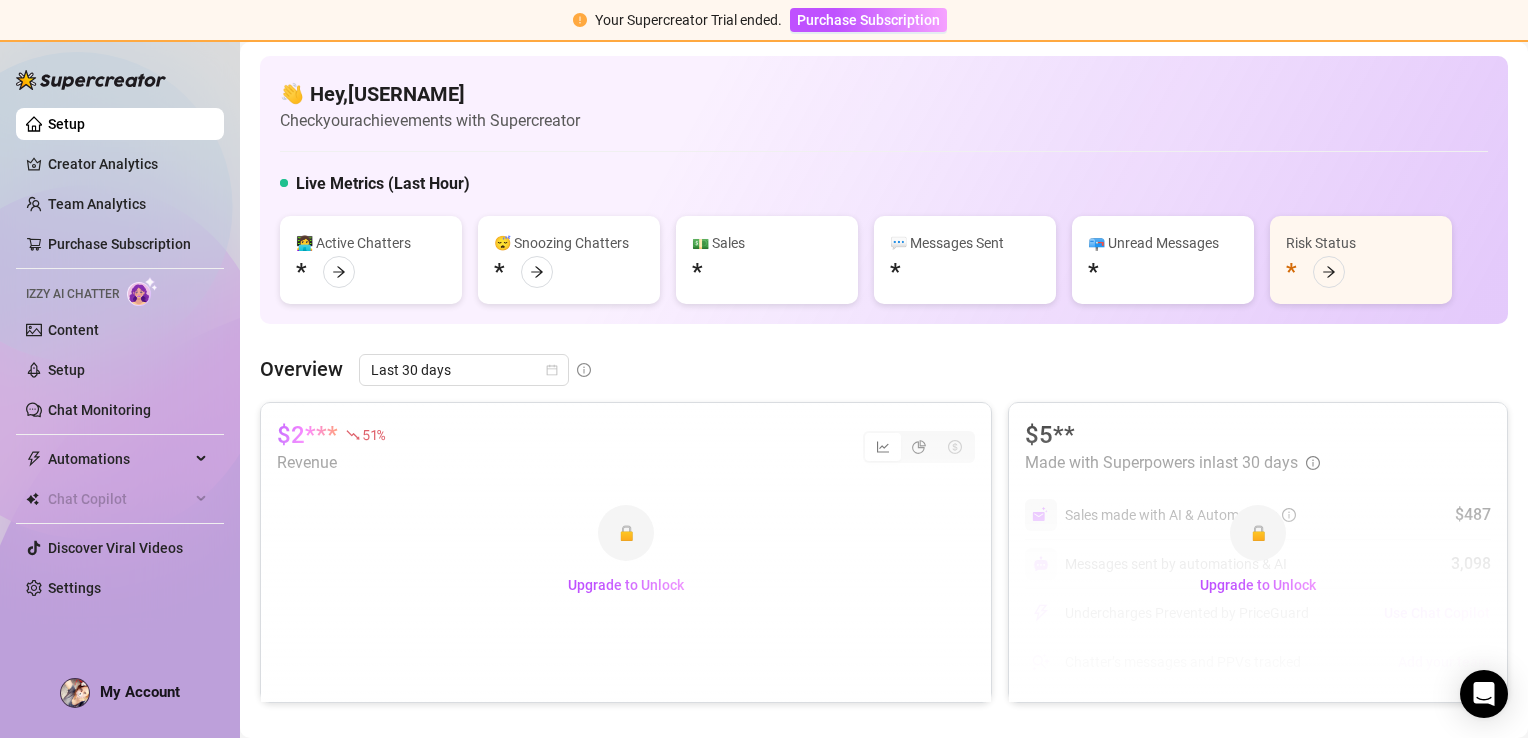 click on "🔒 Upgrade to Unlock" at bounding box center (1258, 552) 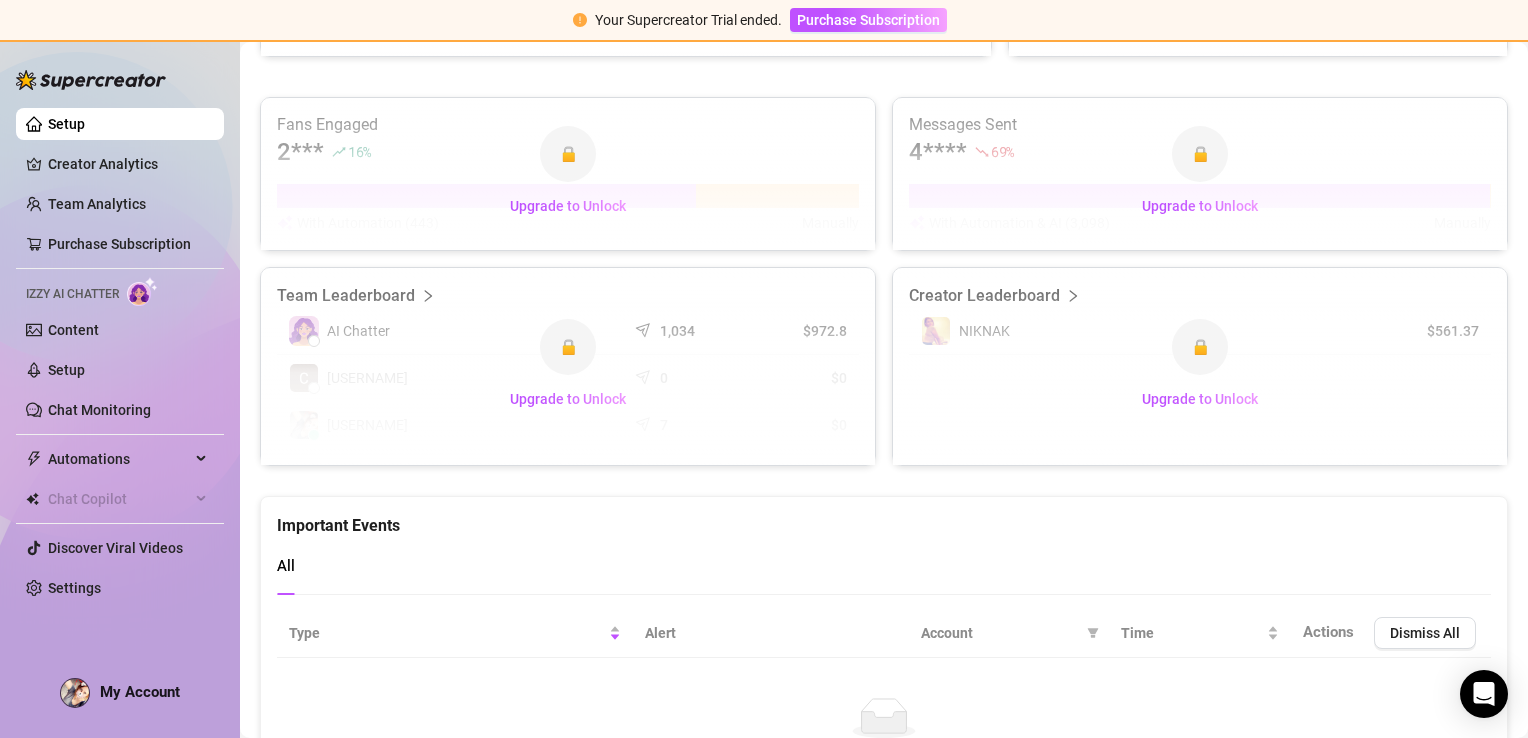 scroll, scrollTop: 789, scrollLeft: 0, axis: vertical 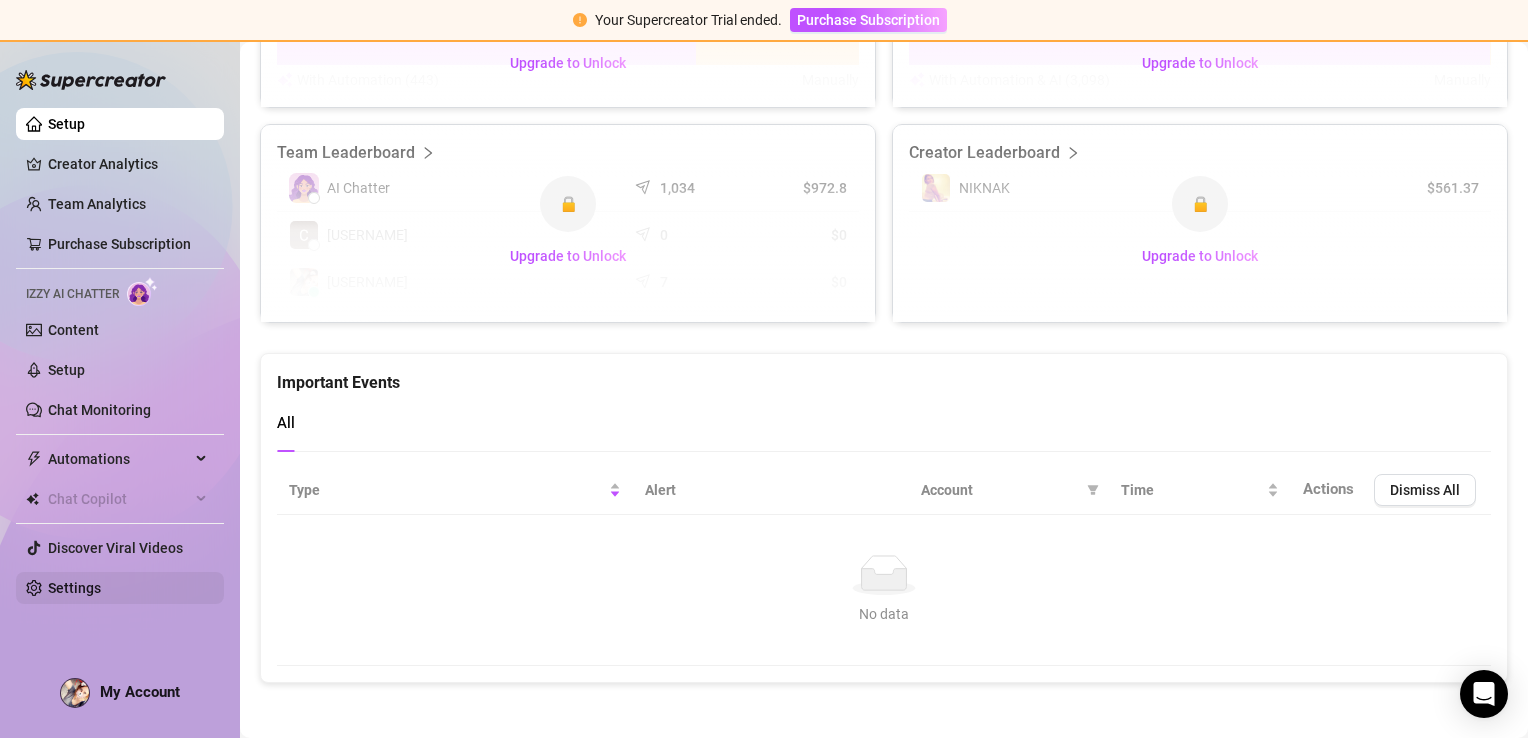 click on "Settings" at bounding box center [74, 588] 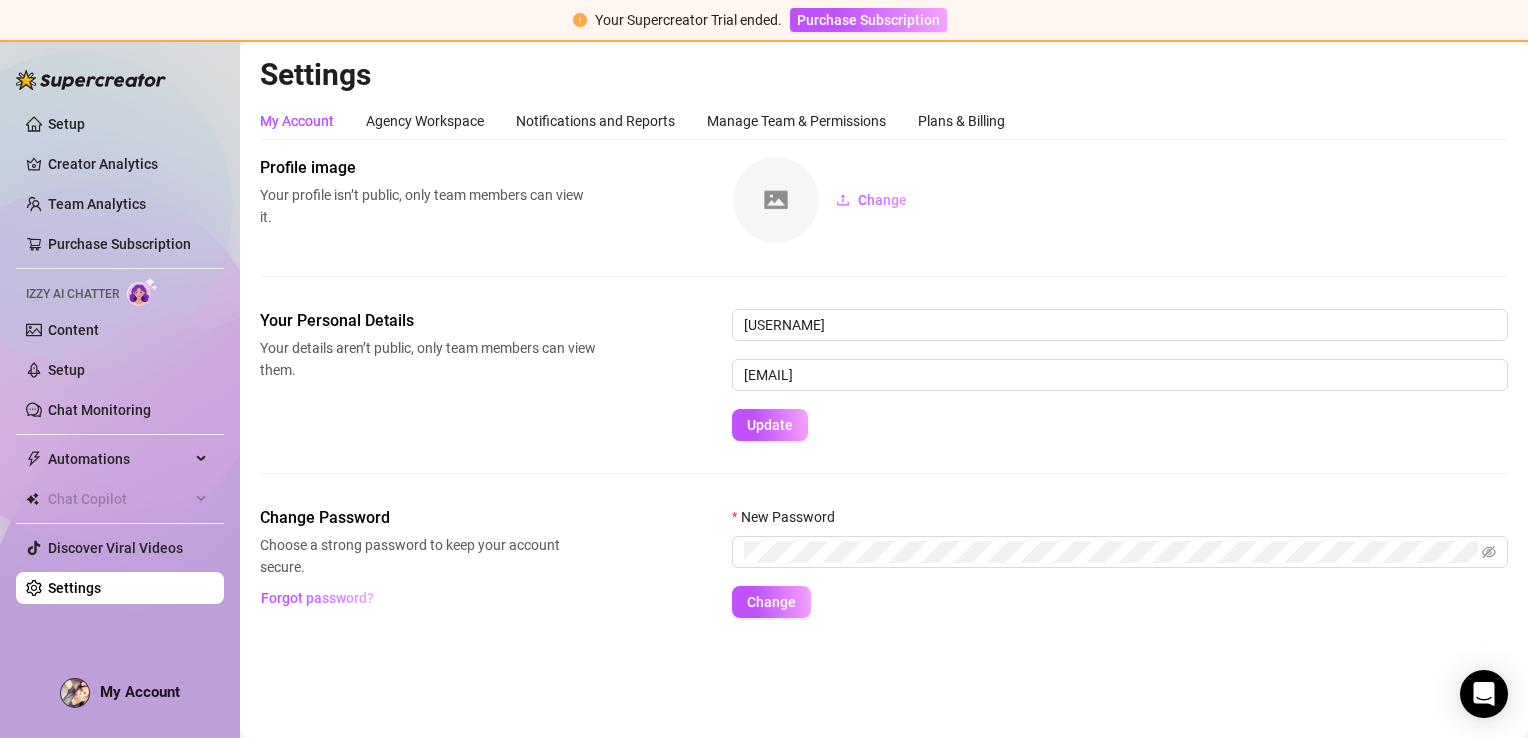 scroll, scrollTop: 0, scrollLeft: 0, axis: both 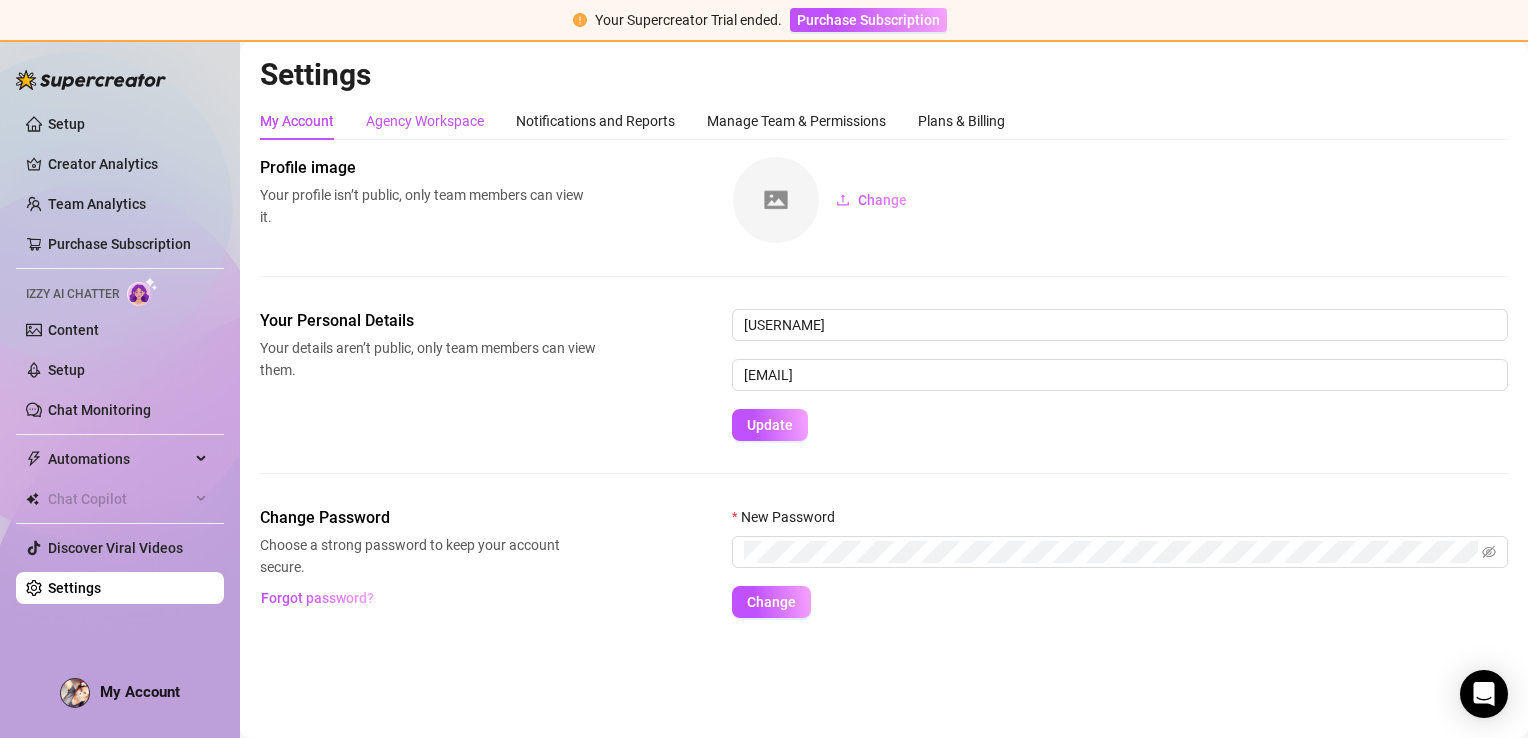 click on "Agency Workspace" at bounding box center [425, 121] 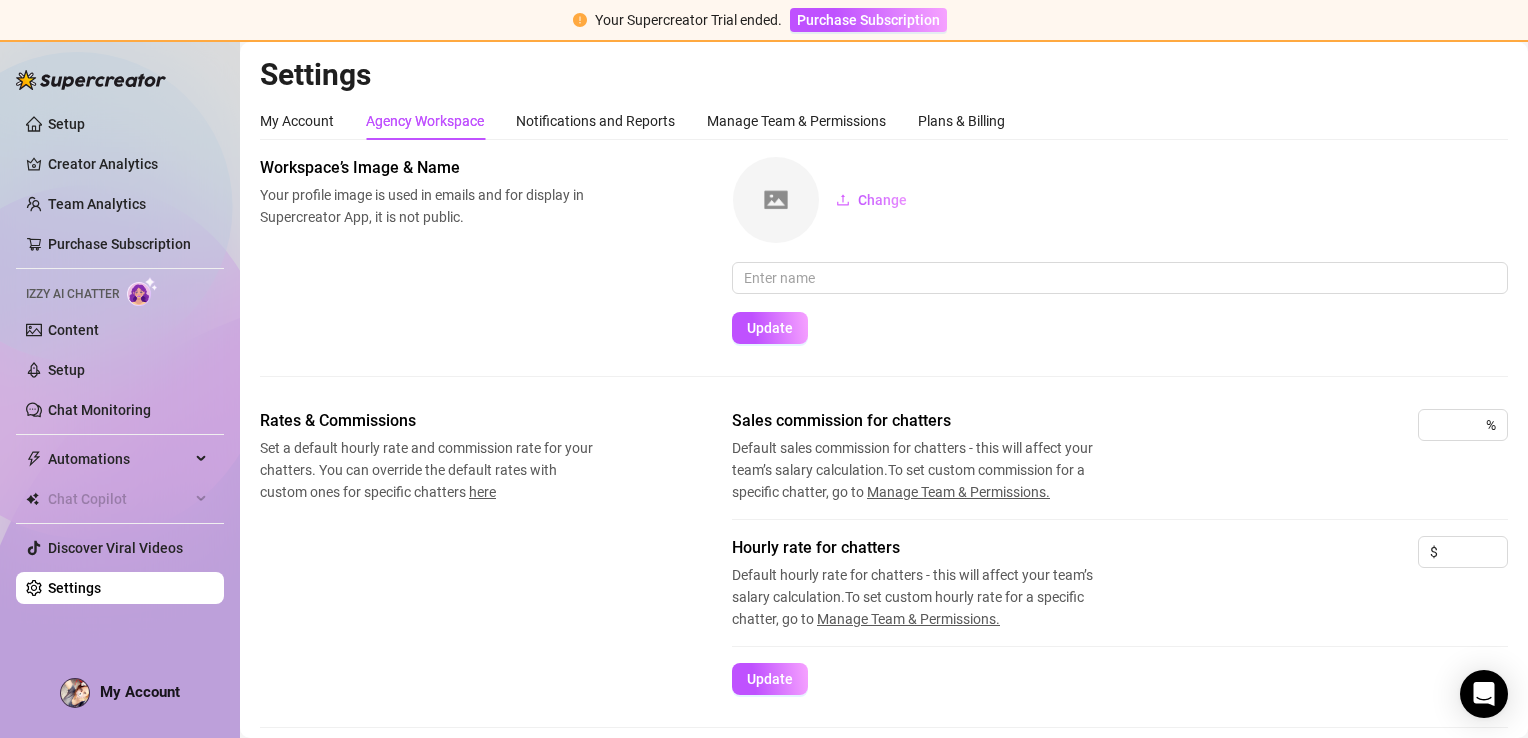 click on "Agency Workspace" at bounding box center (425, 121) 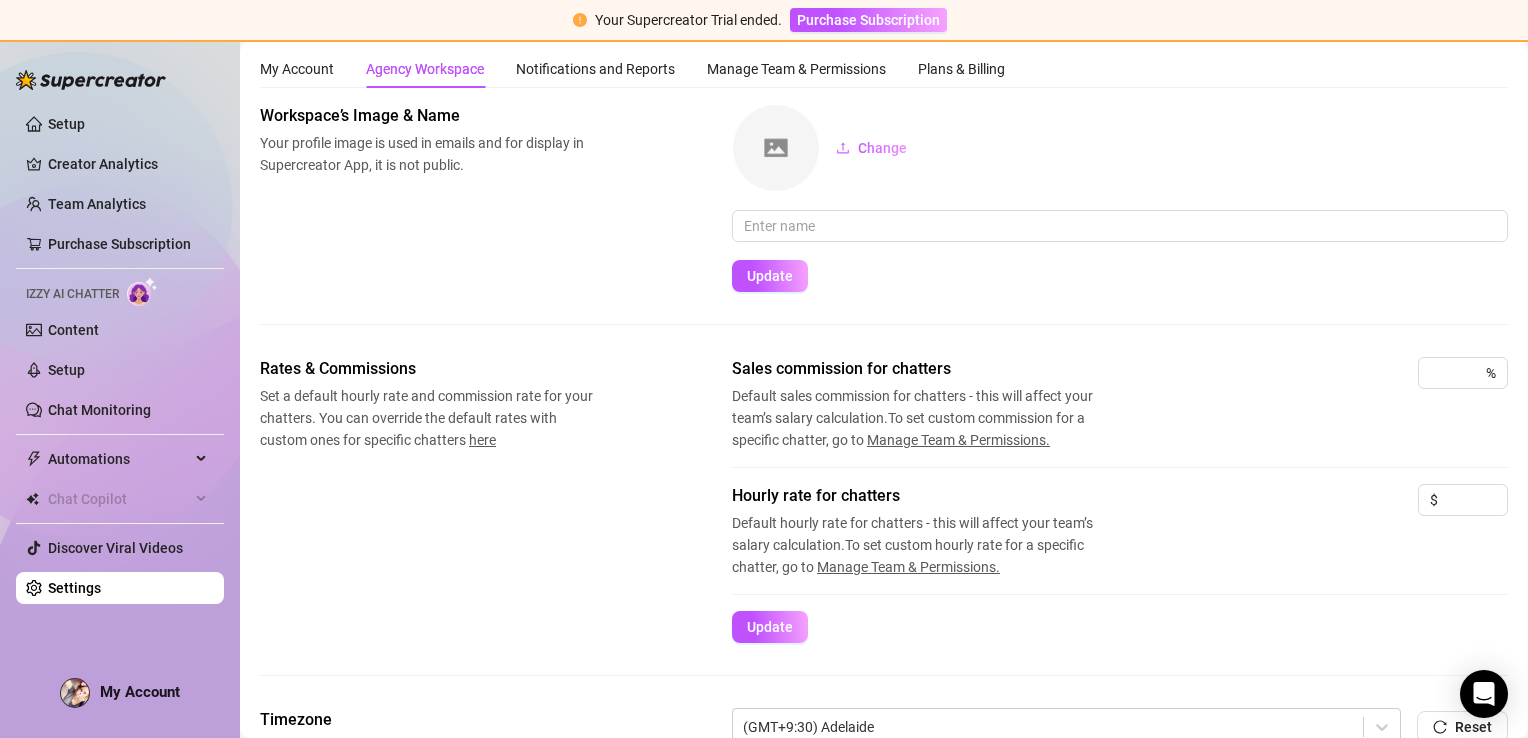 scroll, scrollTop: 0, scrollLeft: 0, axis: both 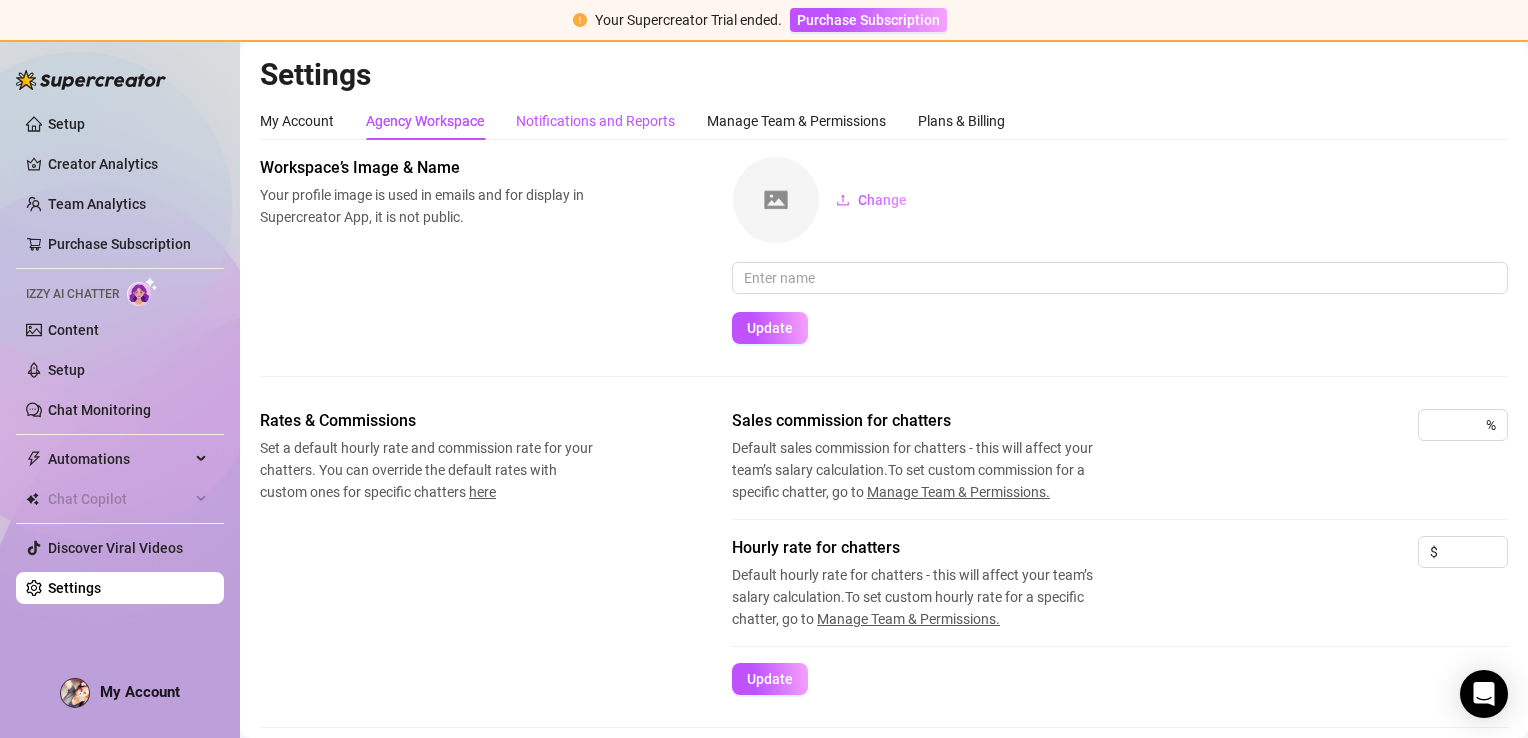 click on "Notifications and Reports" at bounding box center (595, 121) 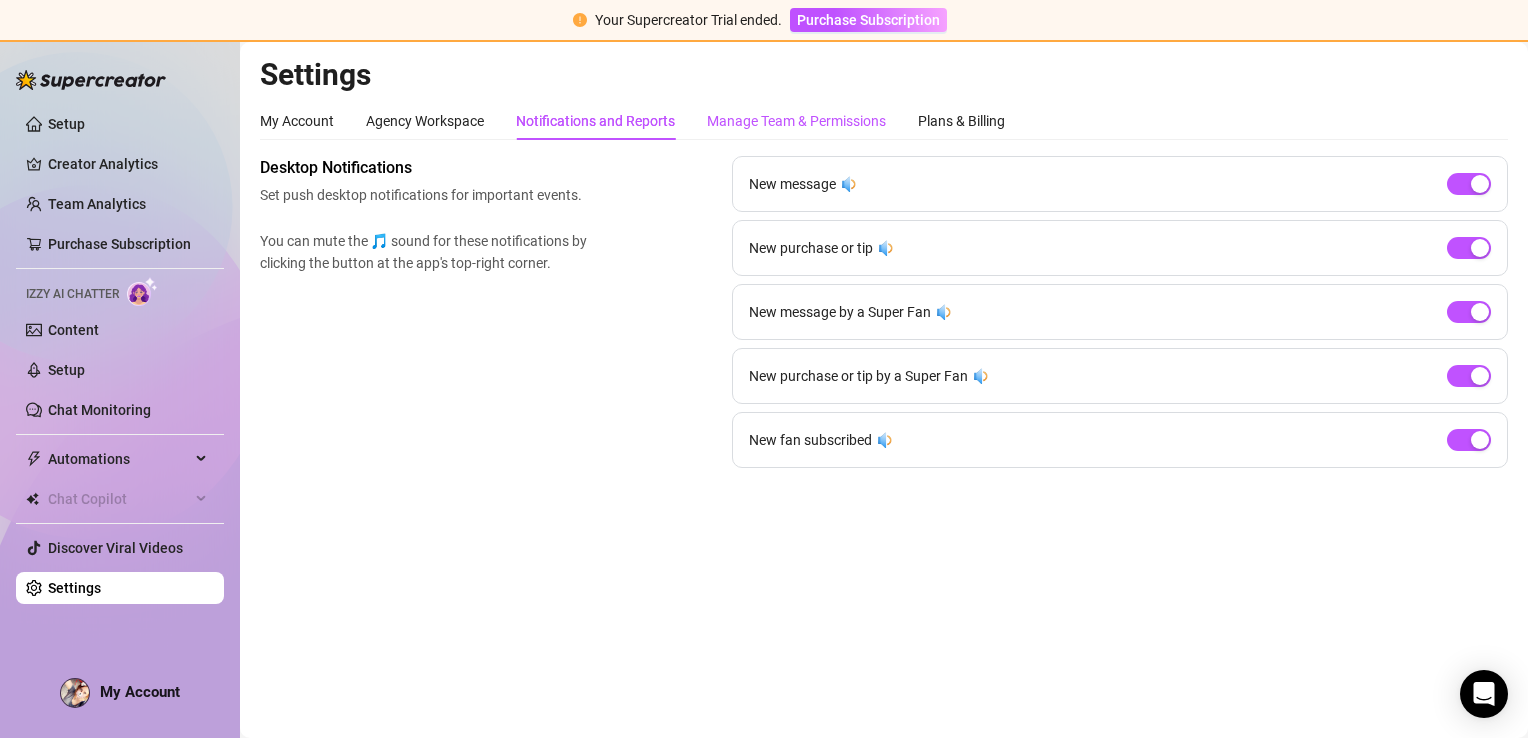 click on "Manage Team & Permissions" at bounding box center [796, 121] 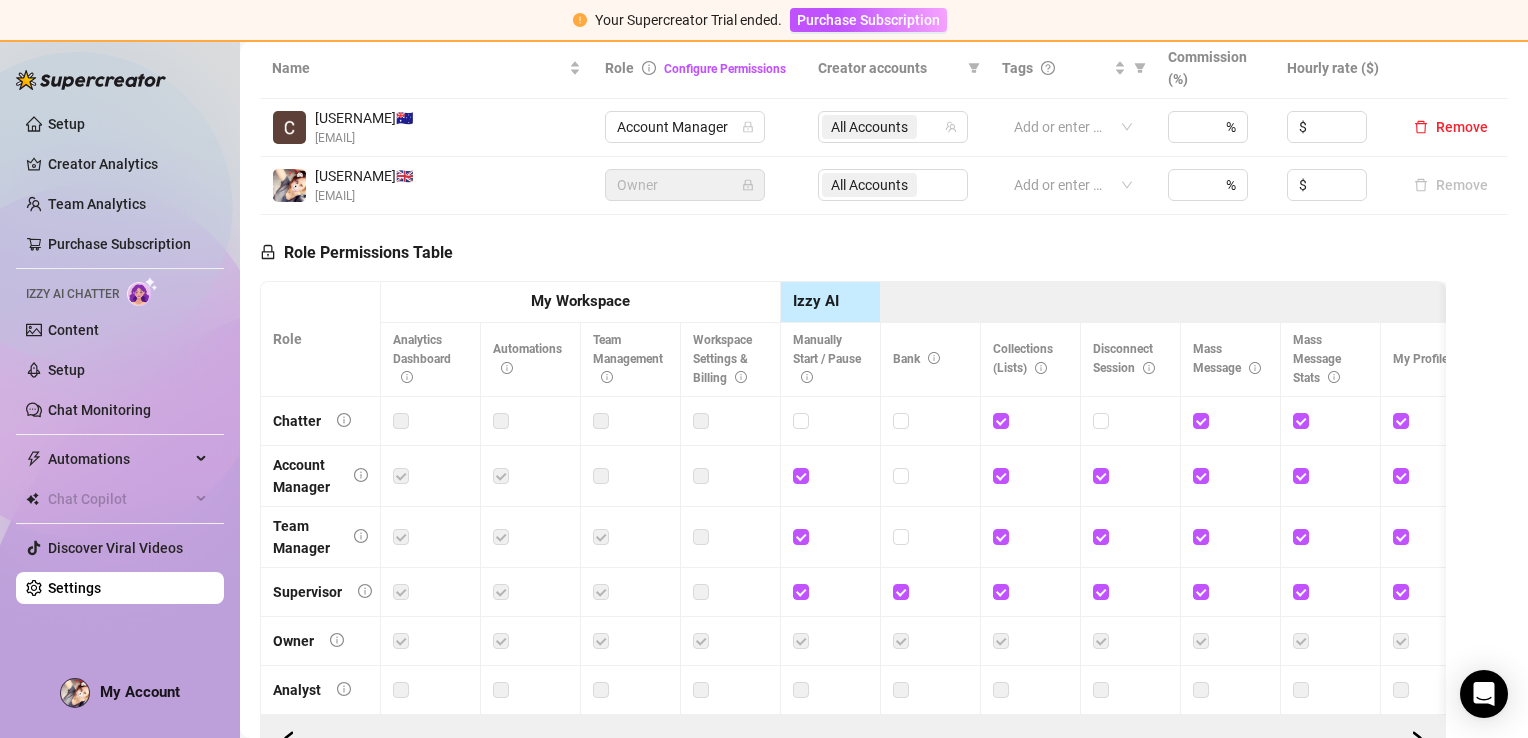 scroll, scrollTop: 572, scrollLeft: 0, axis: vertical 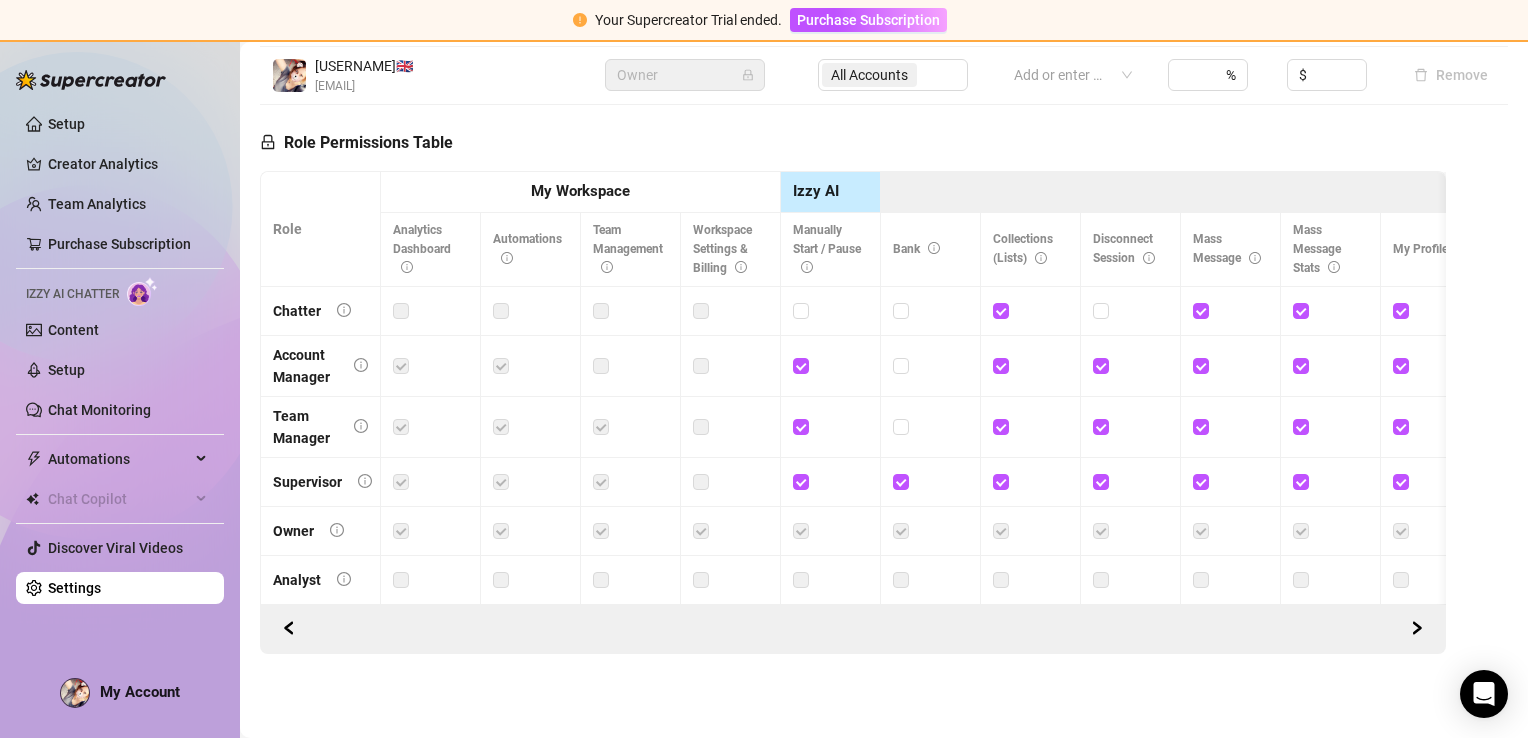 click on "Setup Creator Analytics   Team Analytics Purchase Subscription Izzy AI Chatter Content Setup Chat Monitoring Automations All Message Flow Beta Bump Online Fans Expired Fans Chat Copilot Discover Viral Videos Settings" at bounding box center [120, 356] 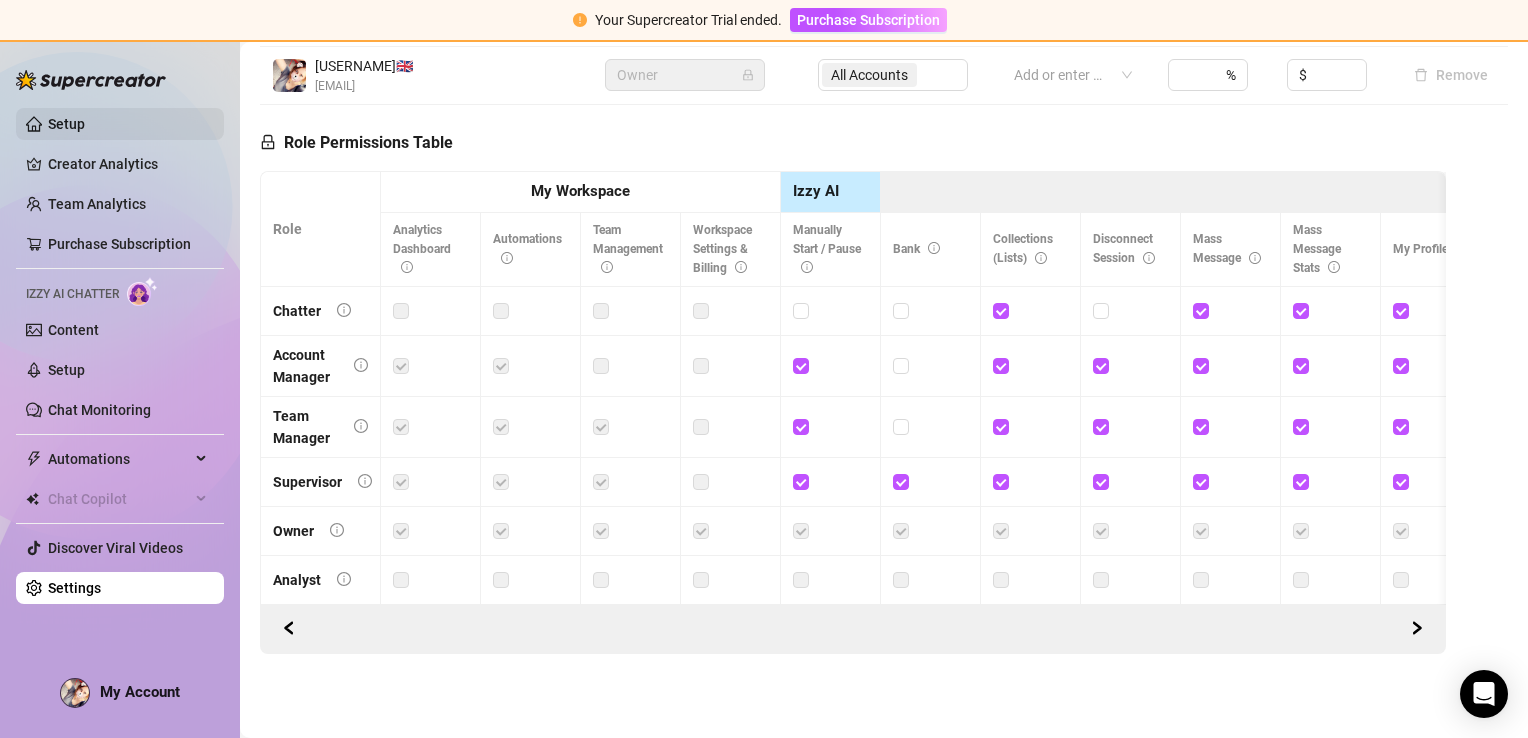 click on "Setup" at bounding box center [66, 124] 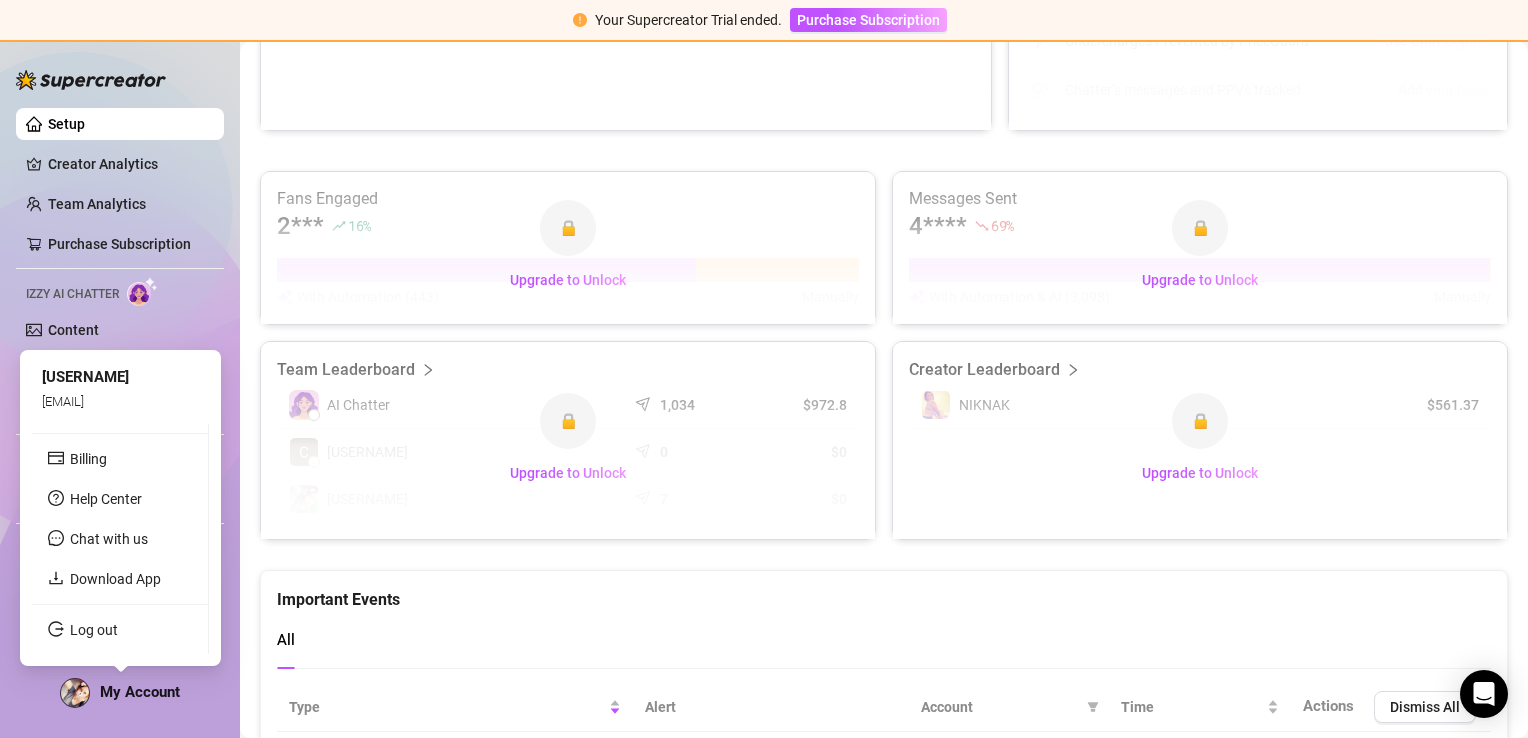 click on "My Account" at bounding box center (140, 692) 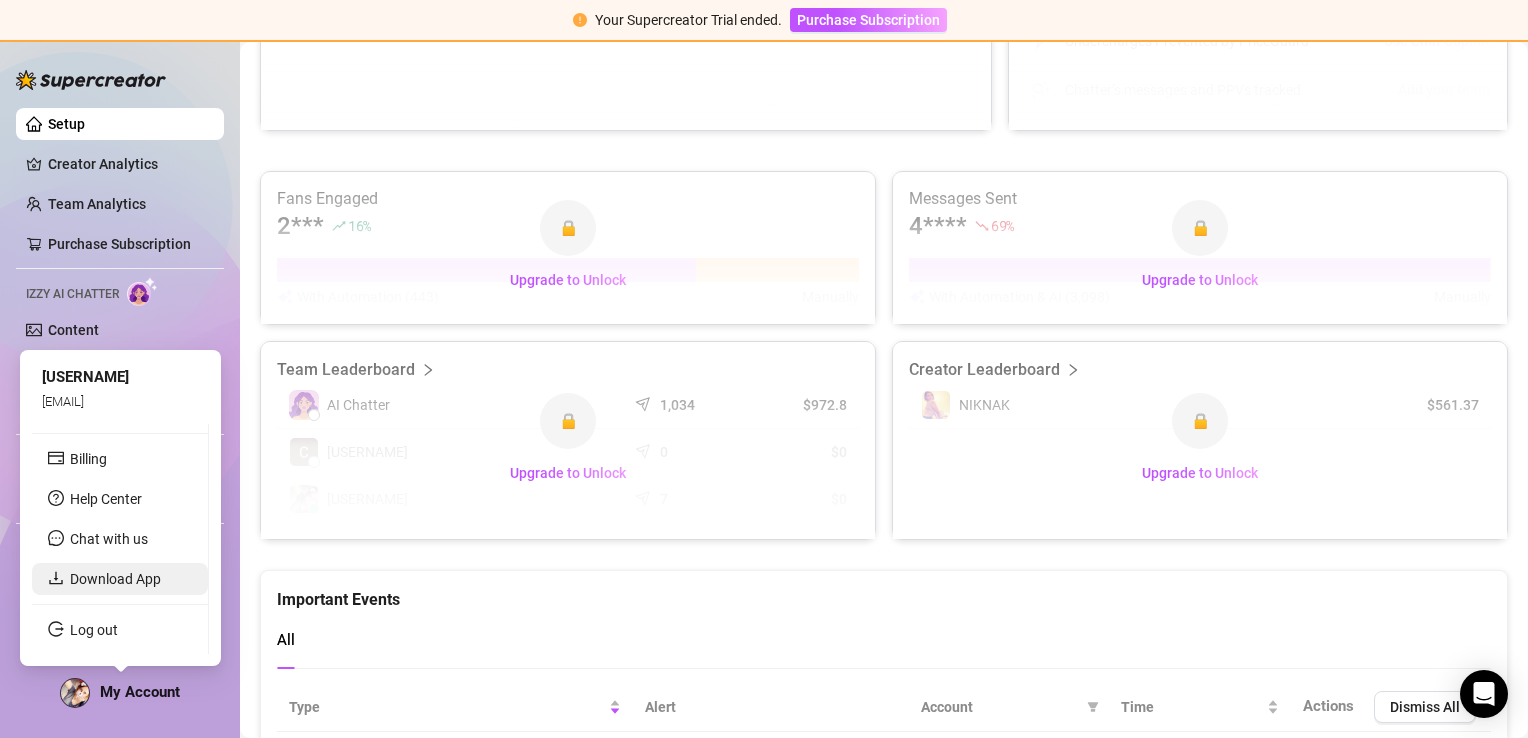 click on "Download App" at bounding box center (115, 579) 